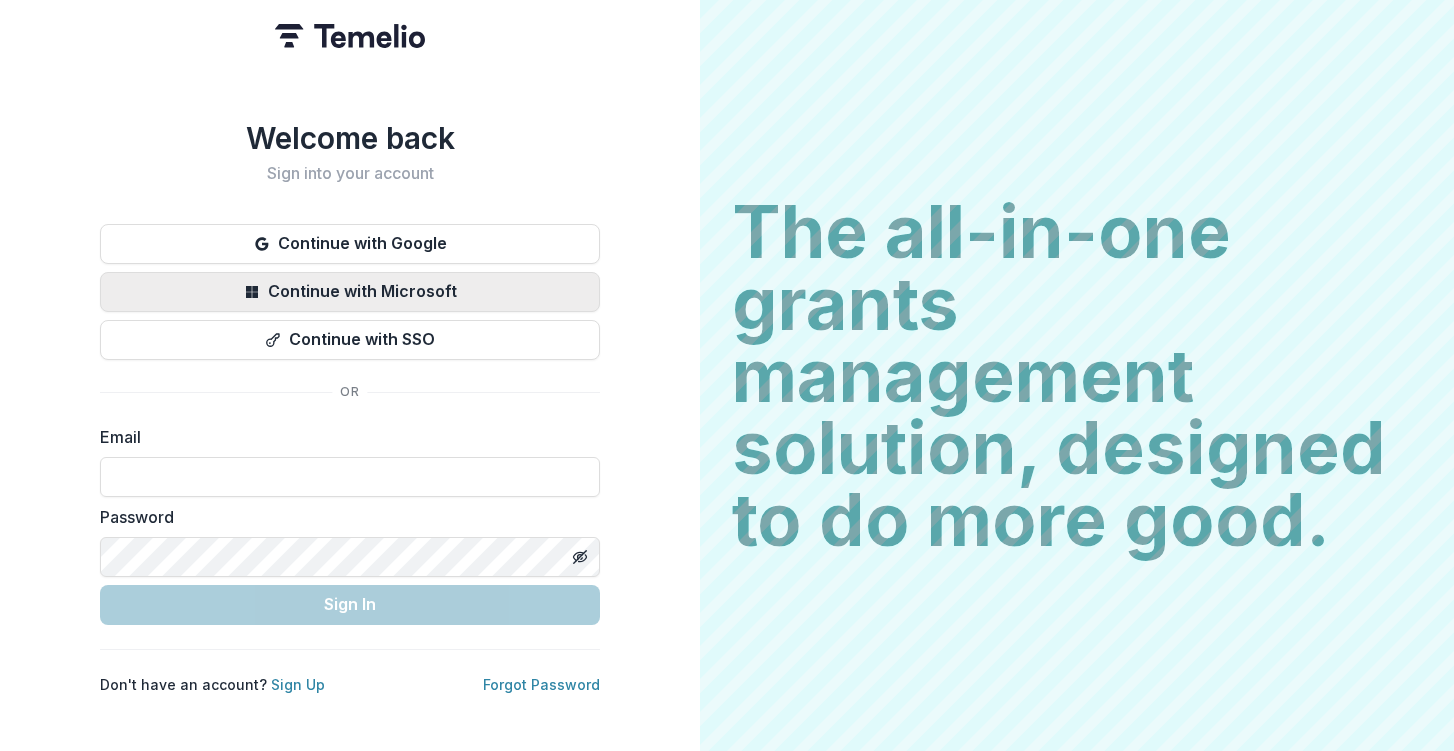 scroll, scrollTop: 0, scrollLeft: 0, axis: both 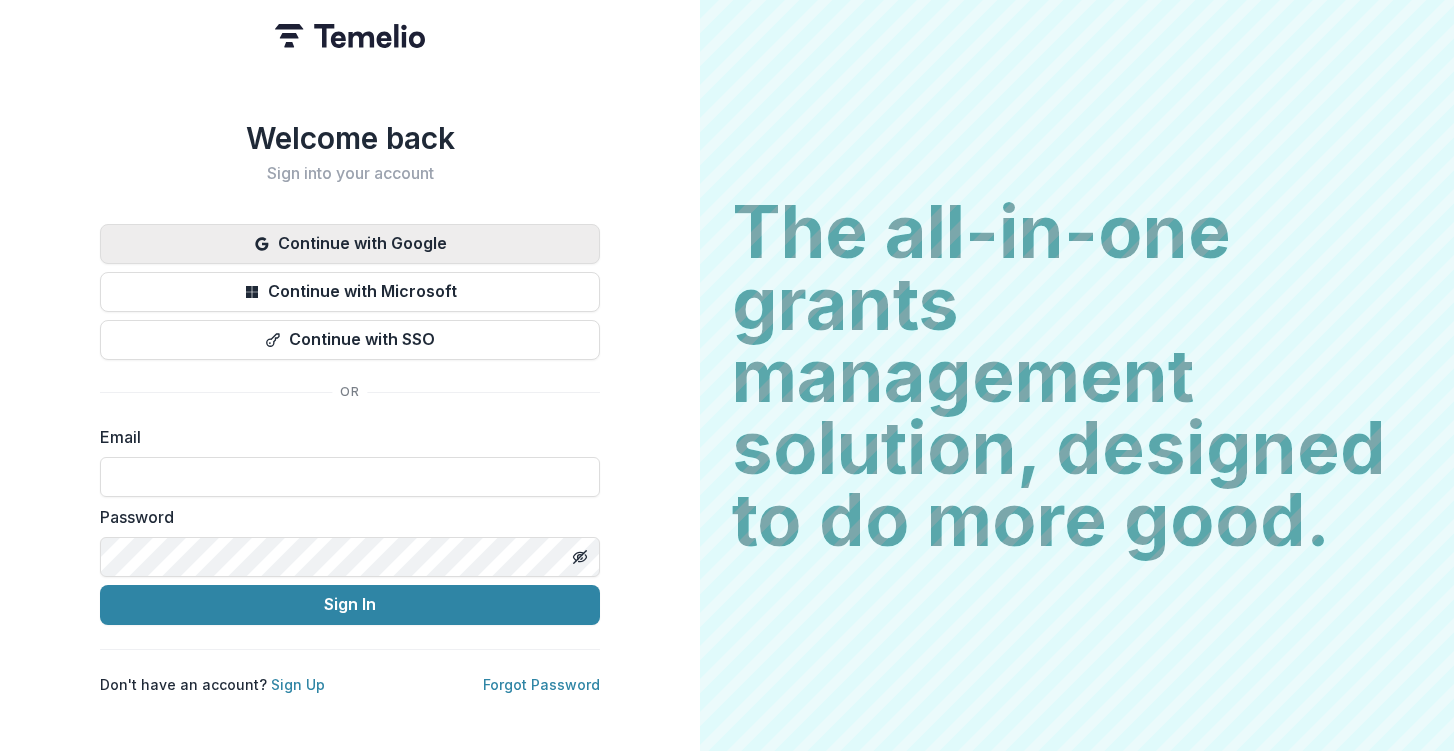 click on "Continue with Google" at bounding box center [350, 244] 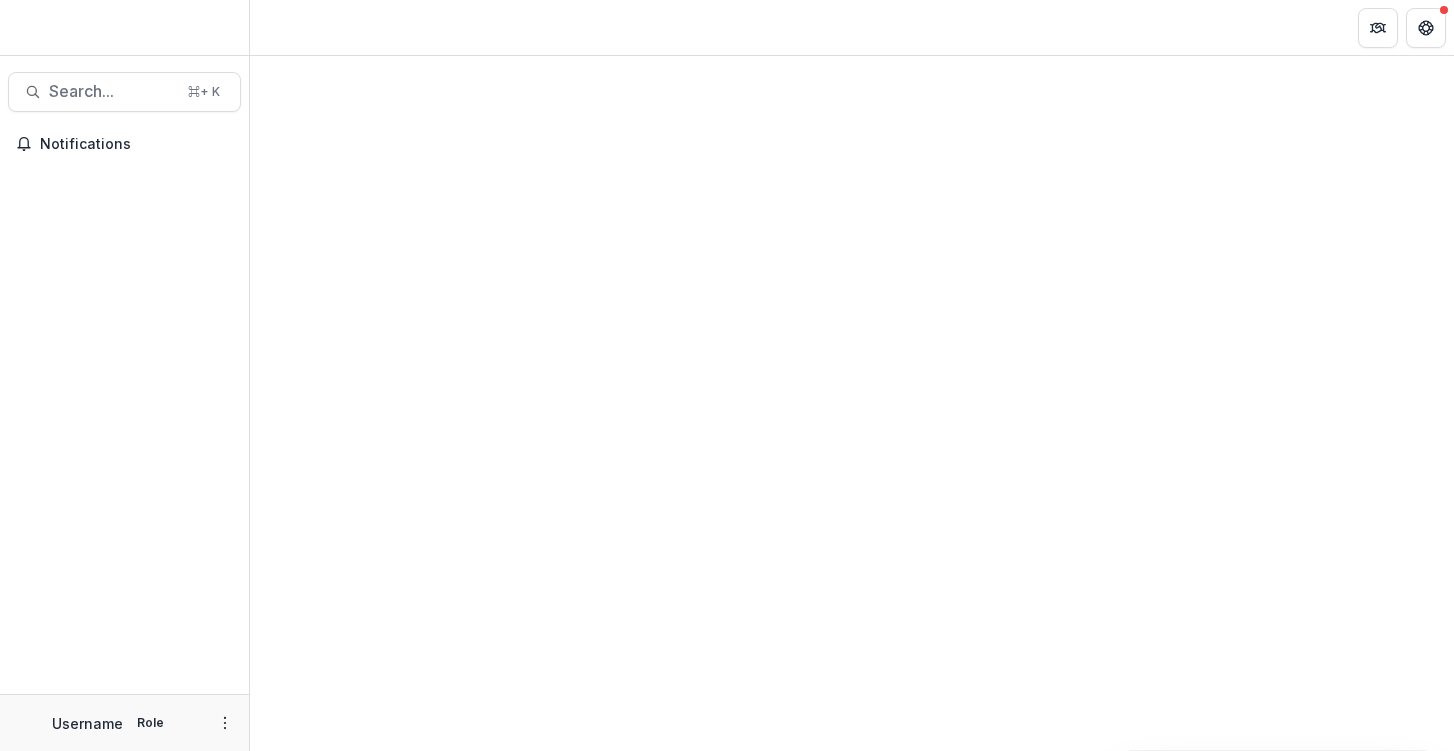 scroll, scrollTop: 0, scrollLeft: 0, axis: both 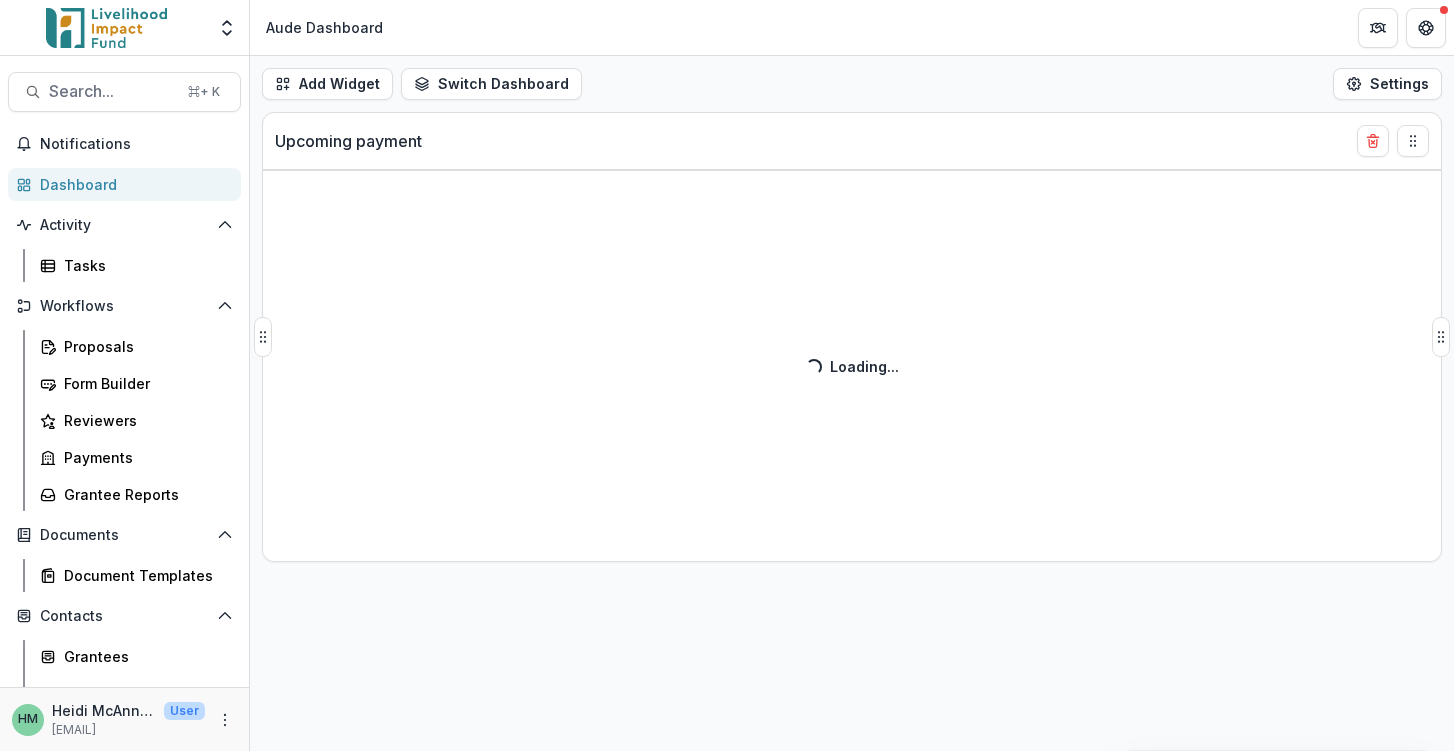 select on "******" 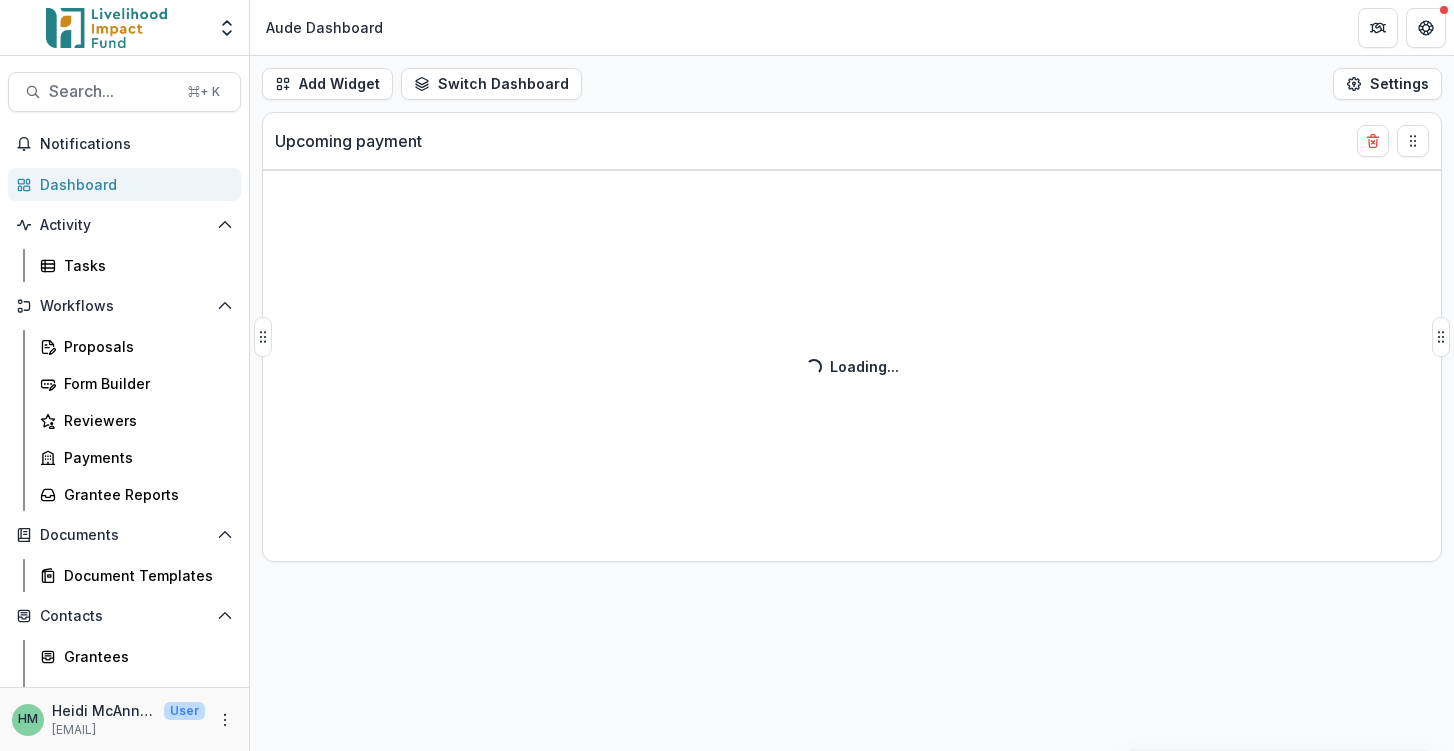 select on "******" 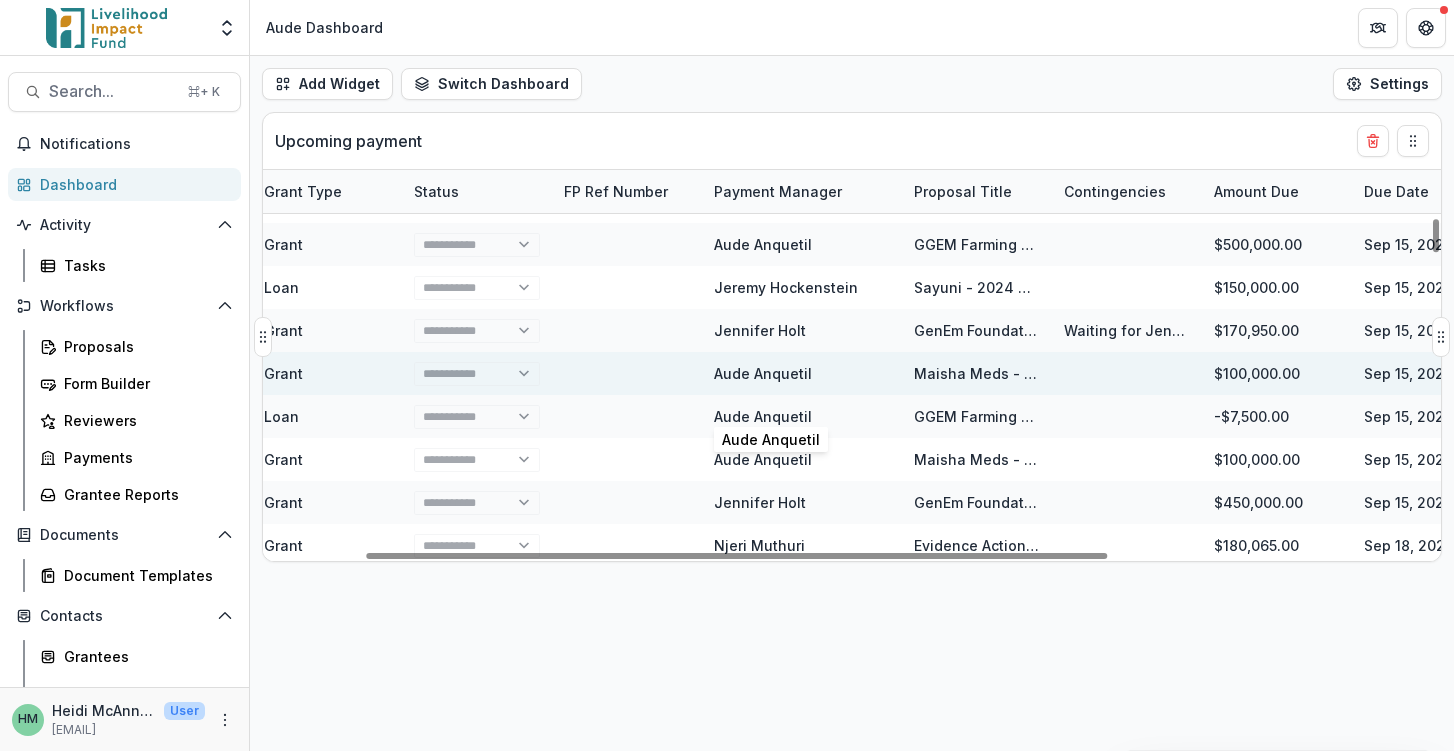 scroll, scrollTop: 1457, scrollLeft: 161, axis: both 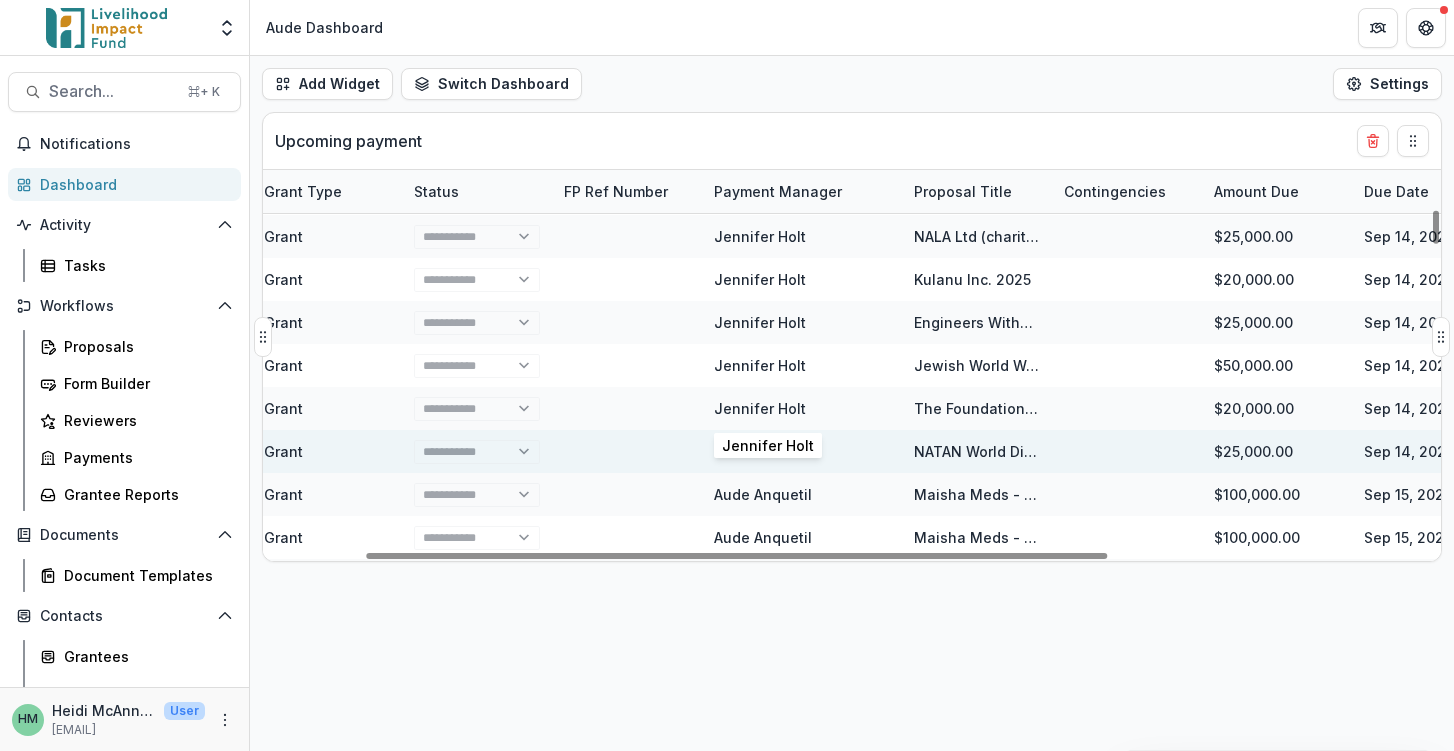 select on "******" 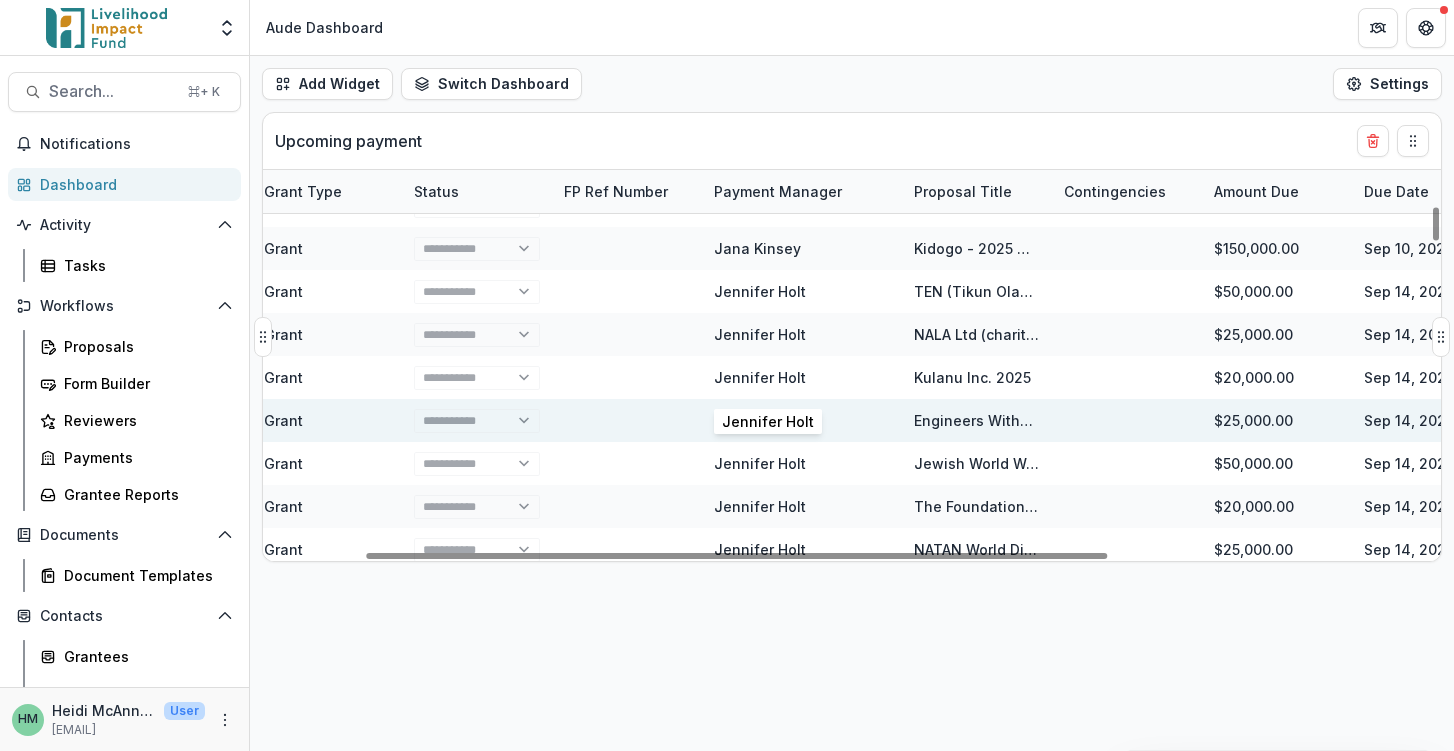 select on "******" 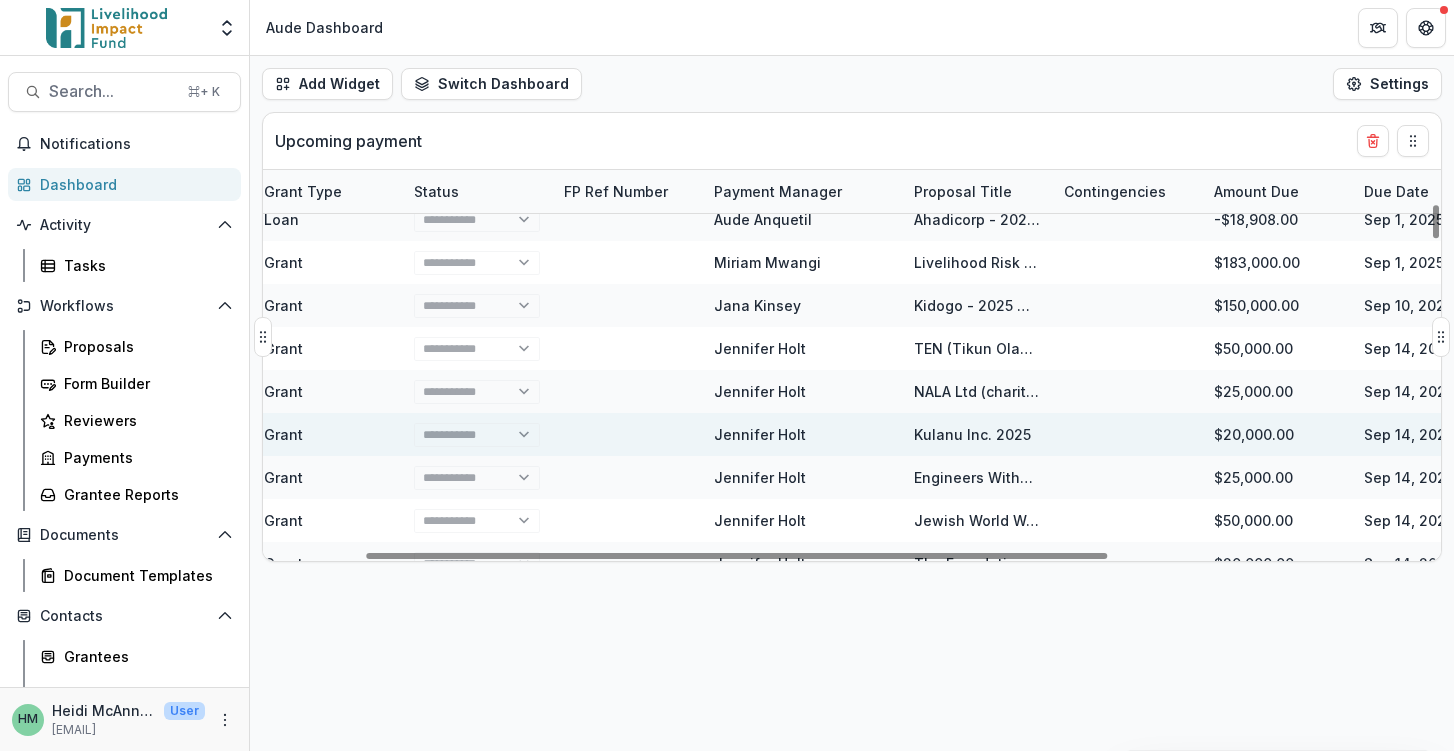 select on "******" 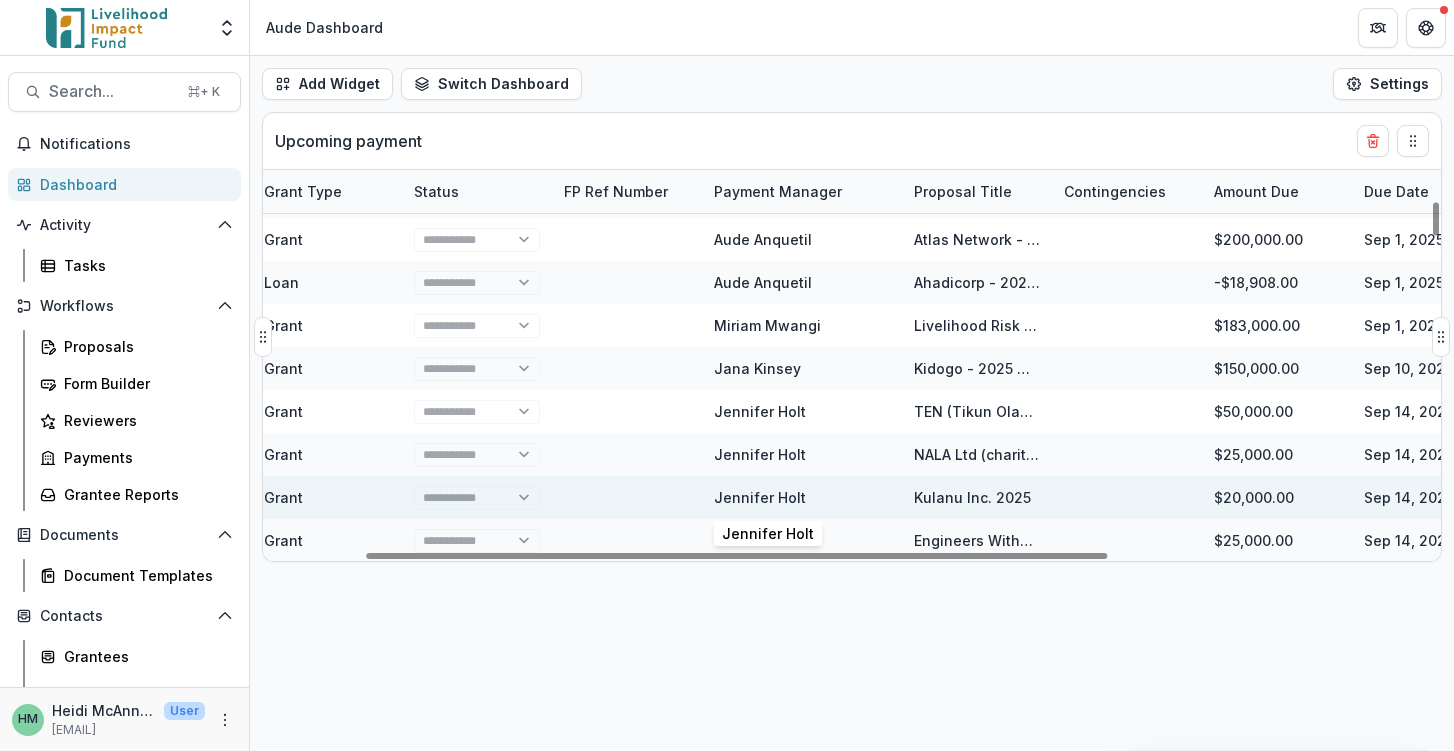 select on "******" 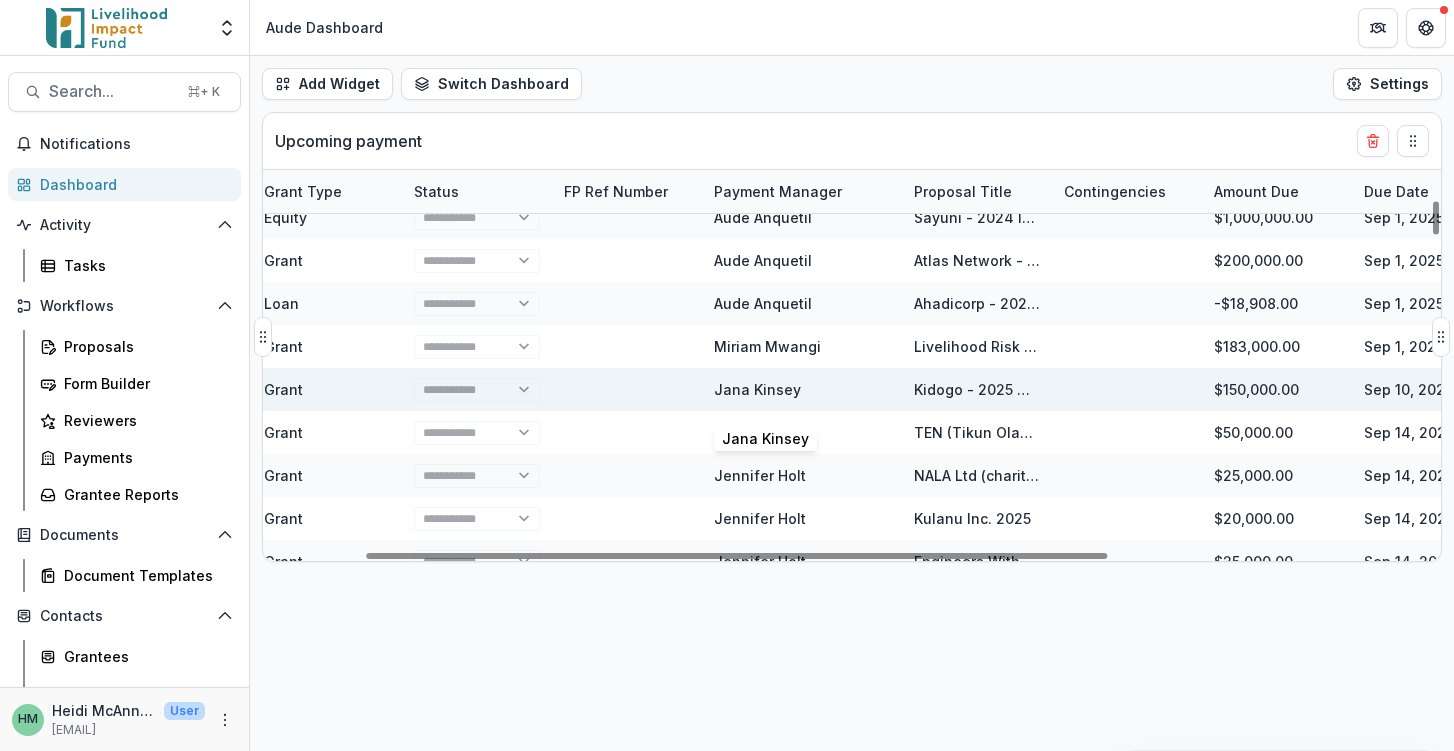 scroll, scrollTop: 911, scrollLeft: 161, axis: both 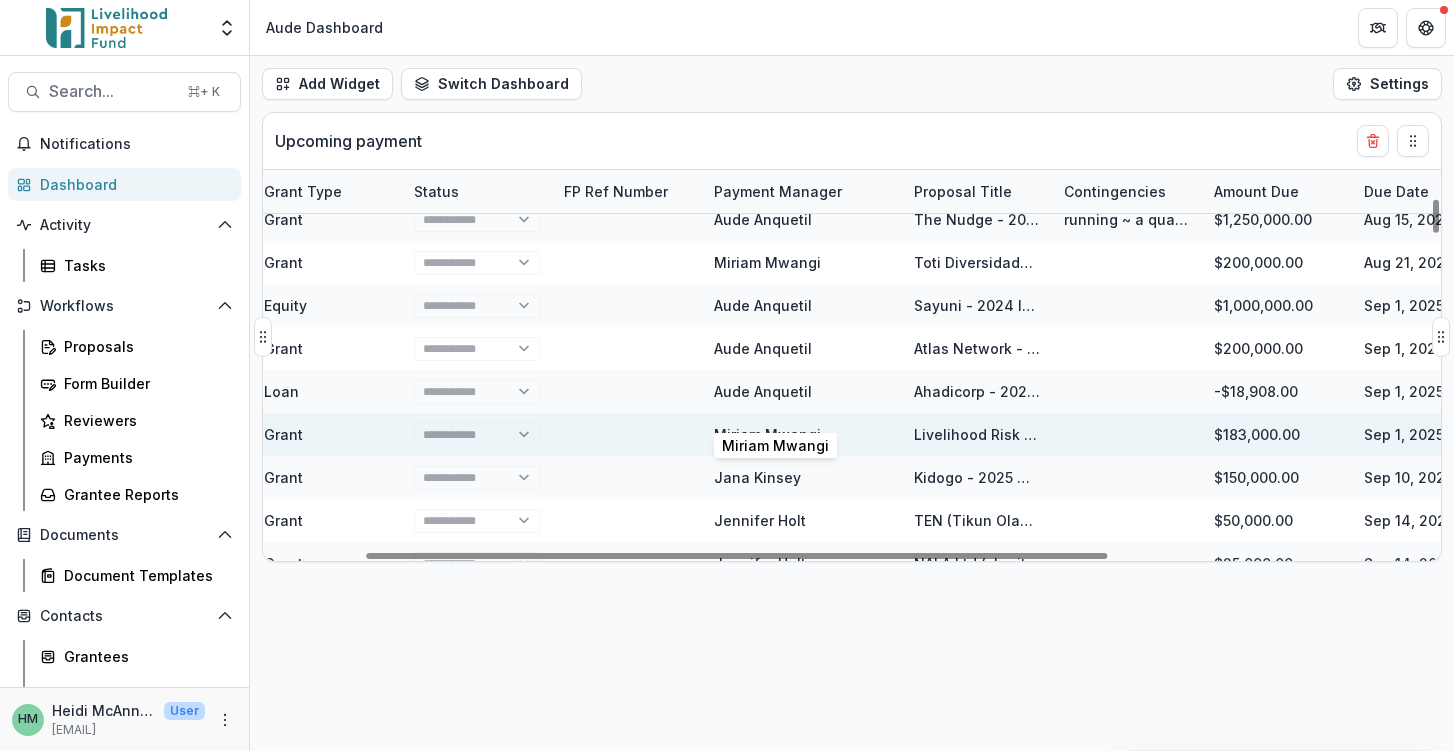 select on "******" 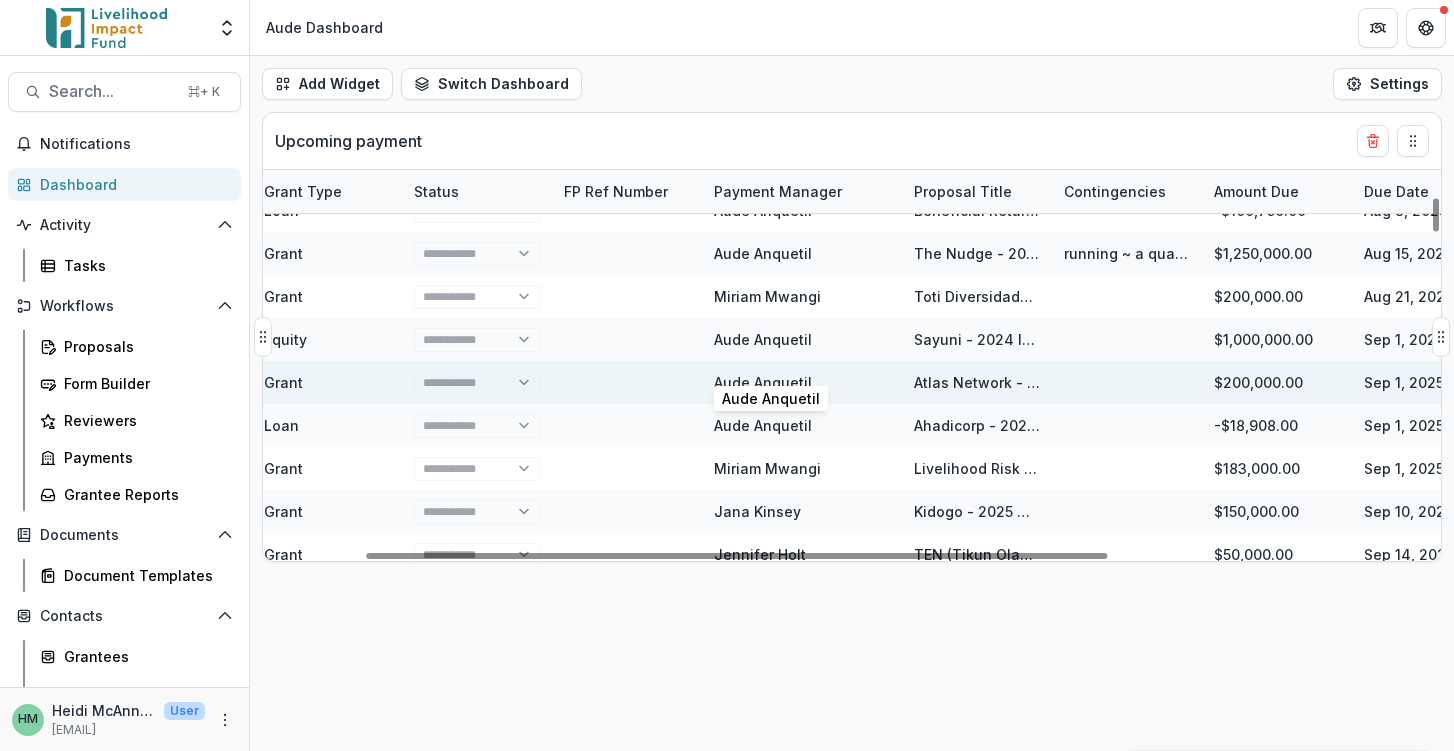 select on "******" 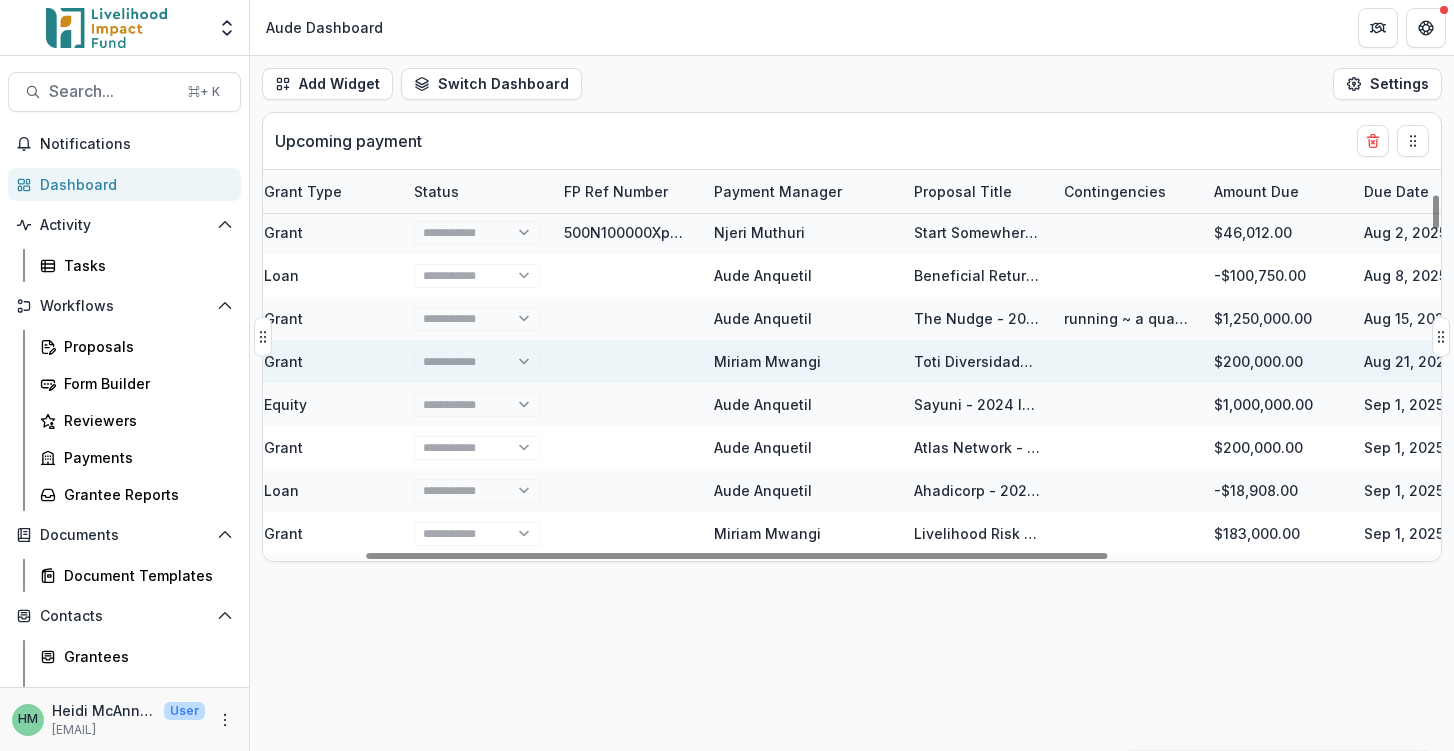 select on "******" 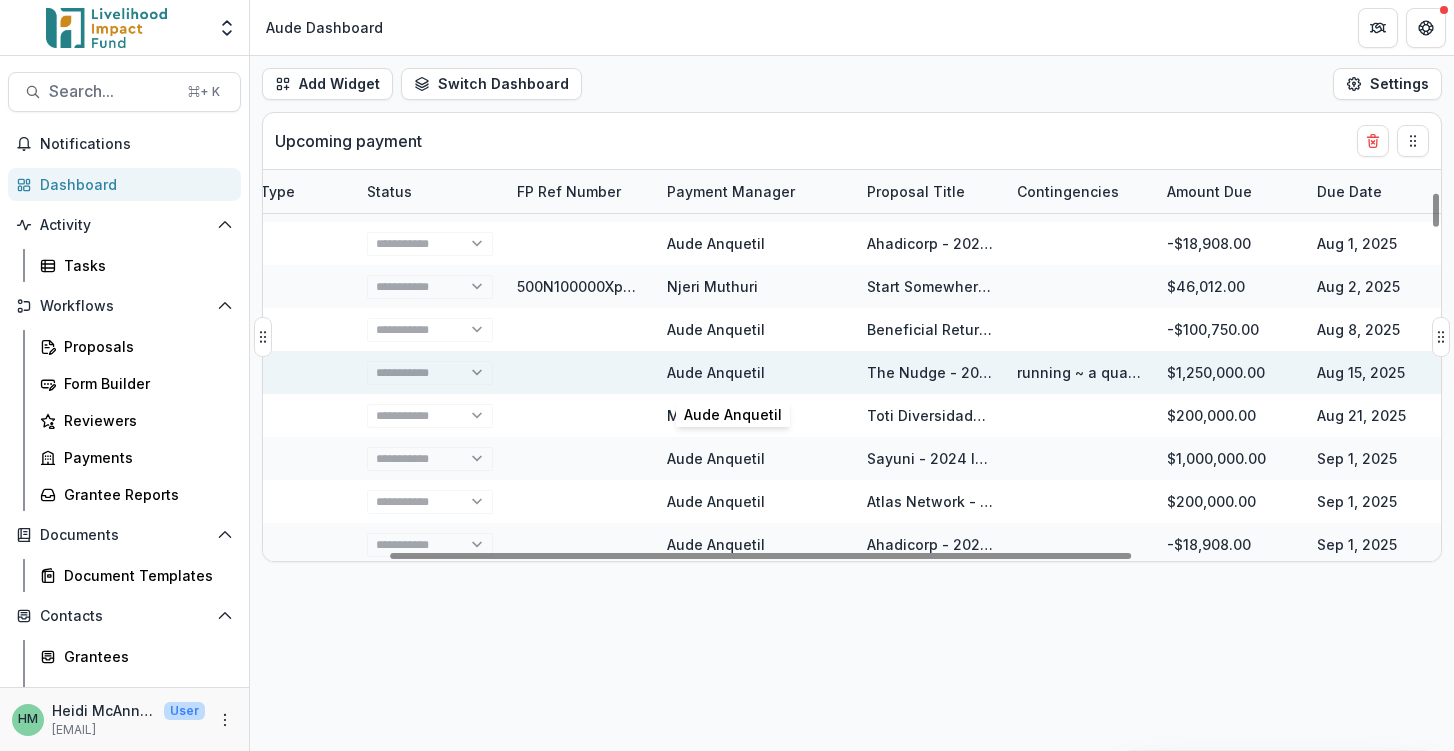 scroll, scrollTop: 680, scrollLeft: 210, axis: both 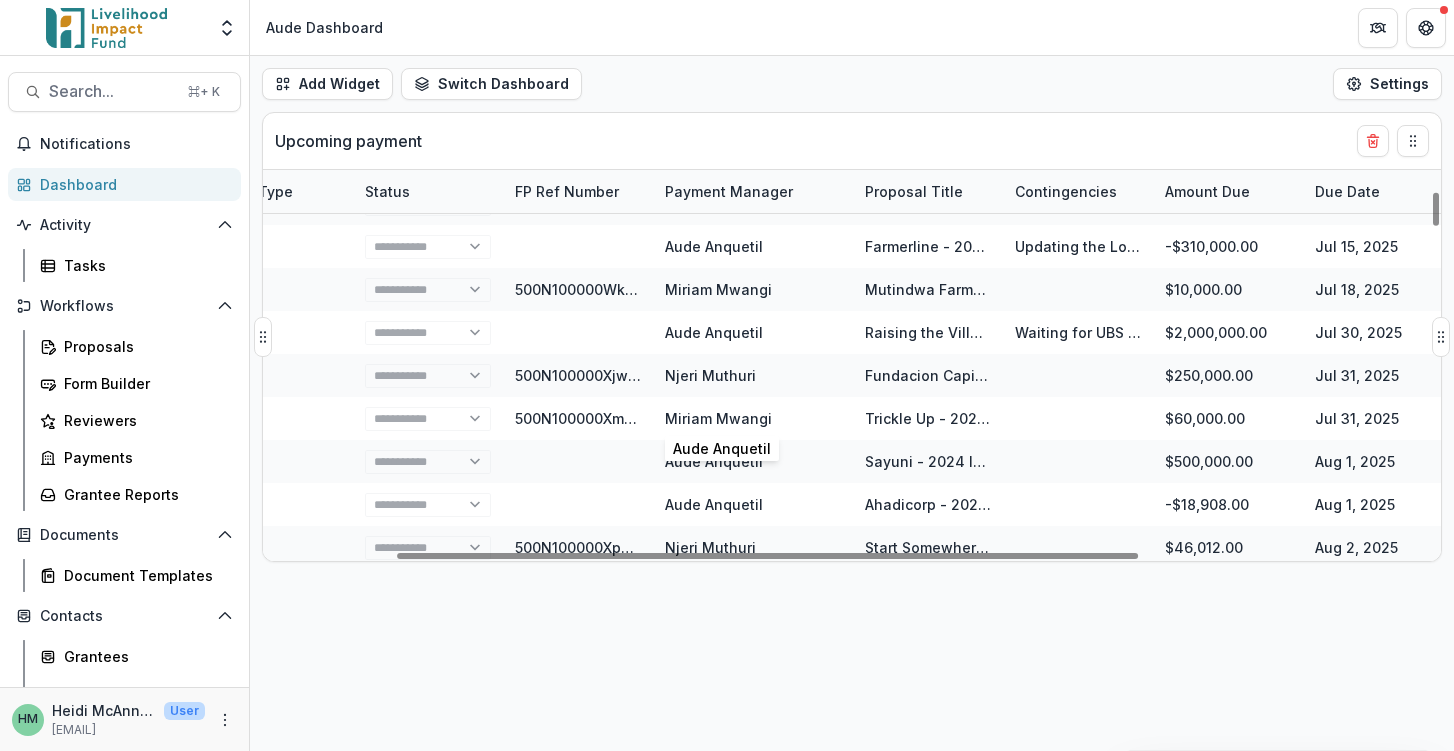 select on "******" 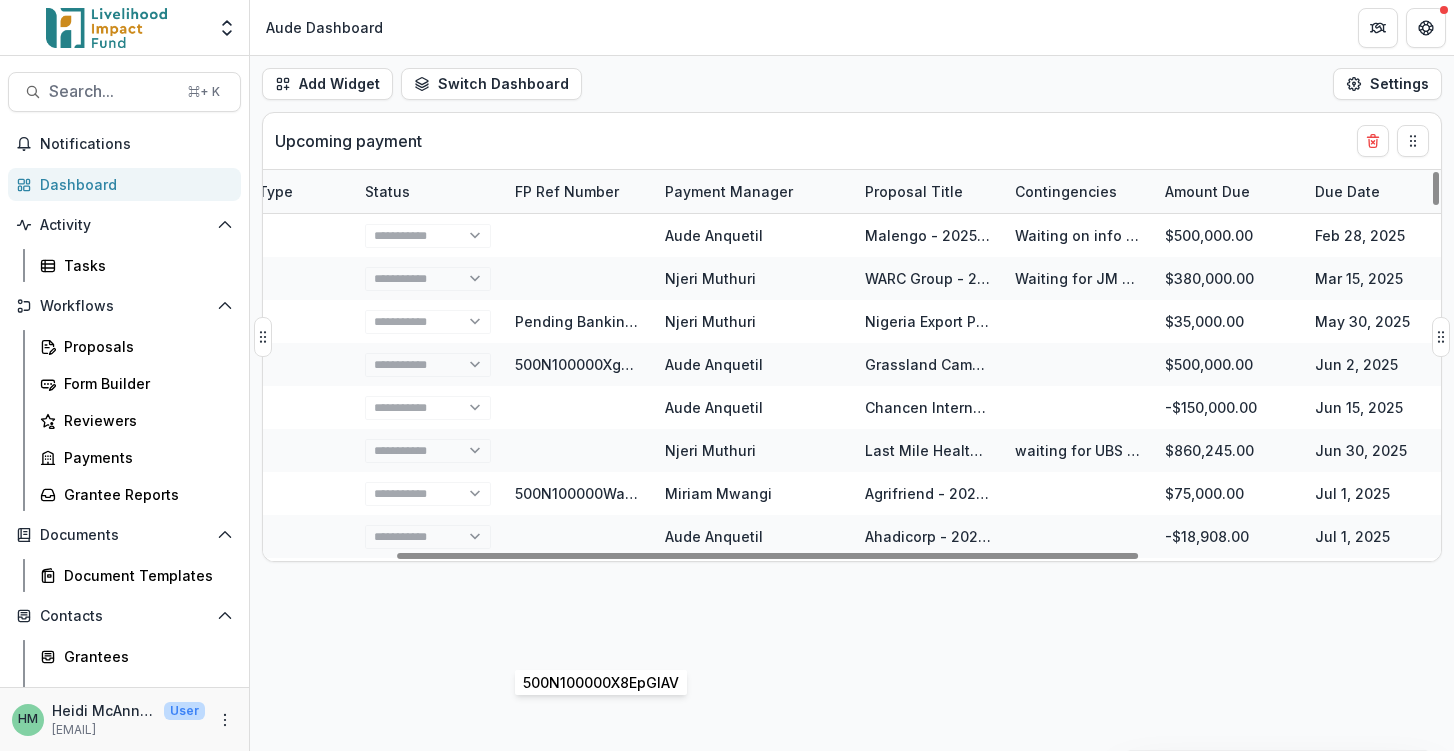 scroll, scrollTop: -1, scrollLeft: 210, axis: both 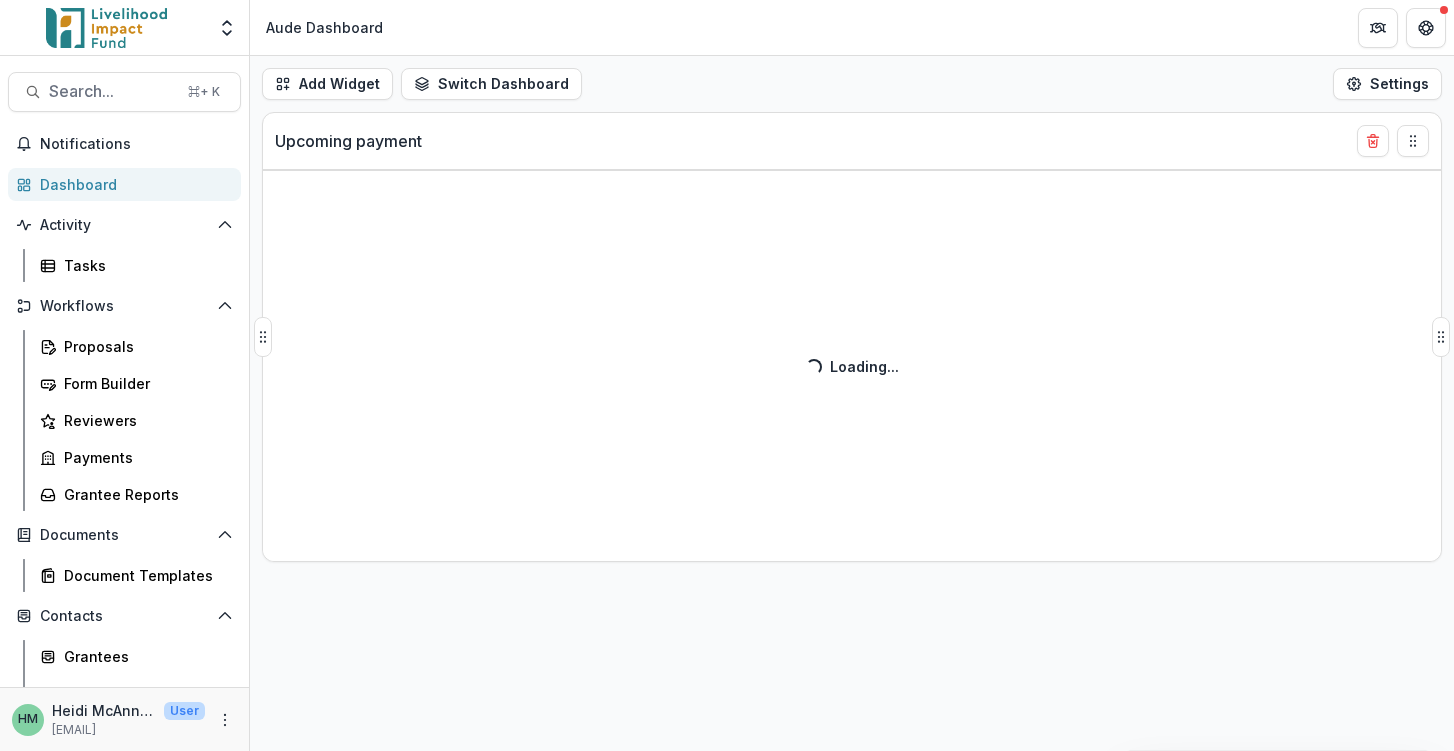 select on "******" 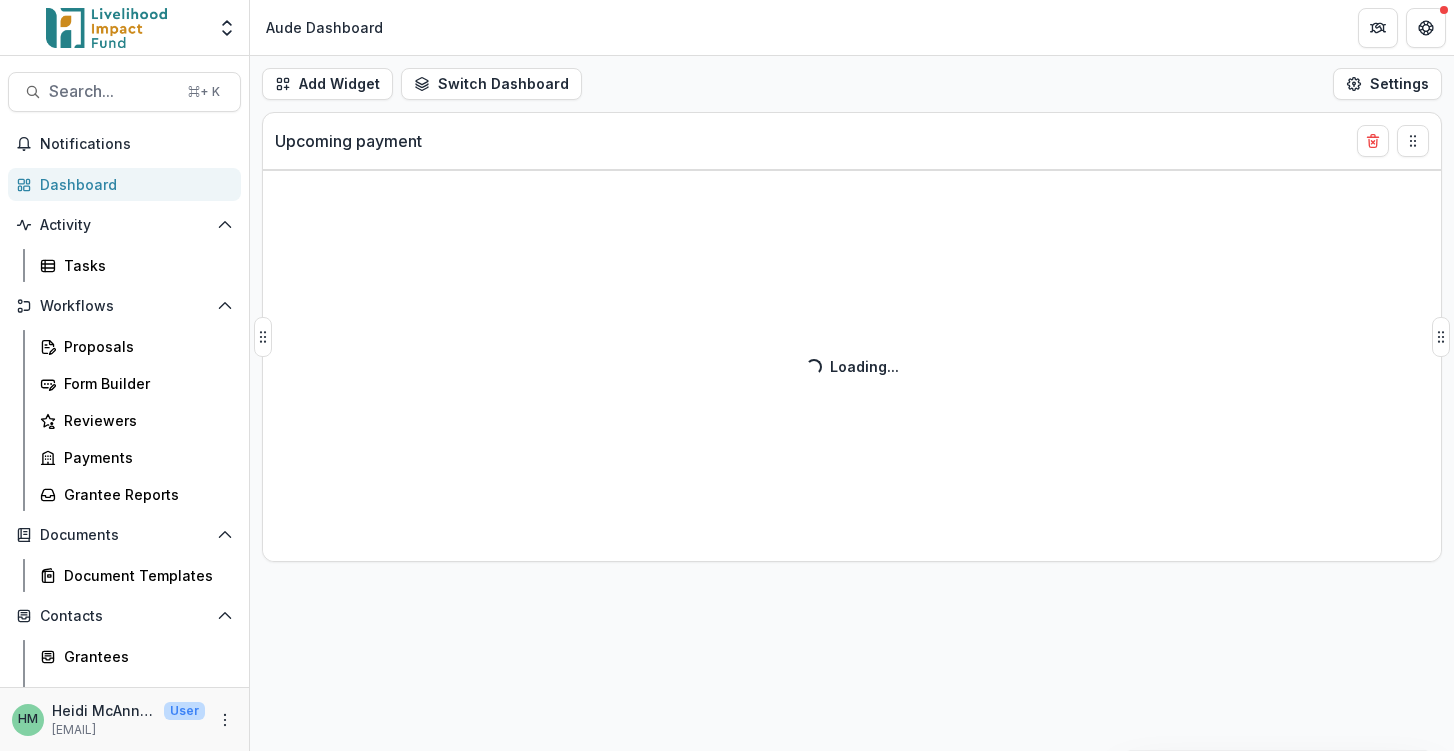 select on "******" 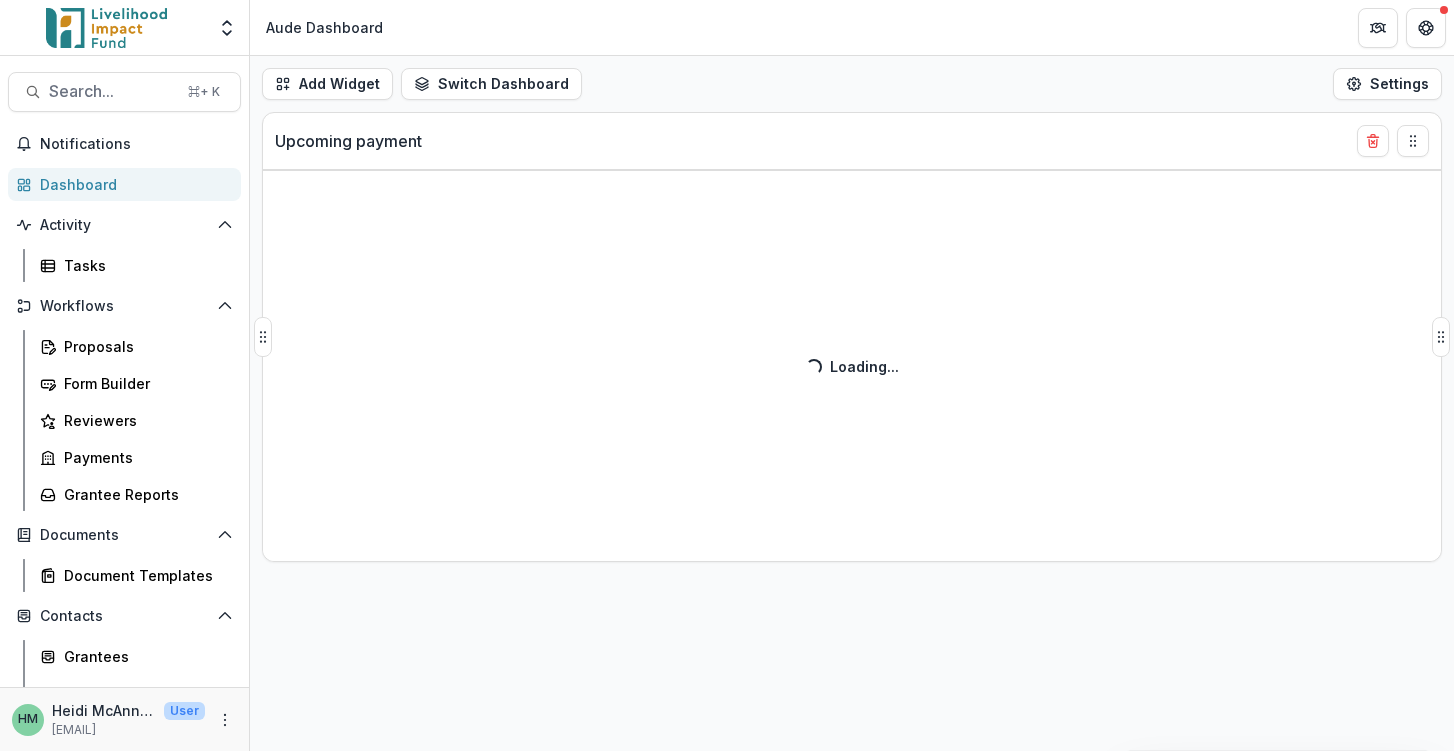 select on "******" 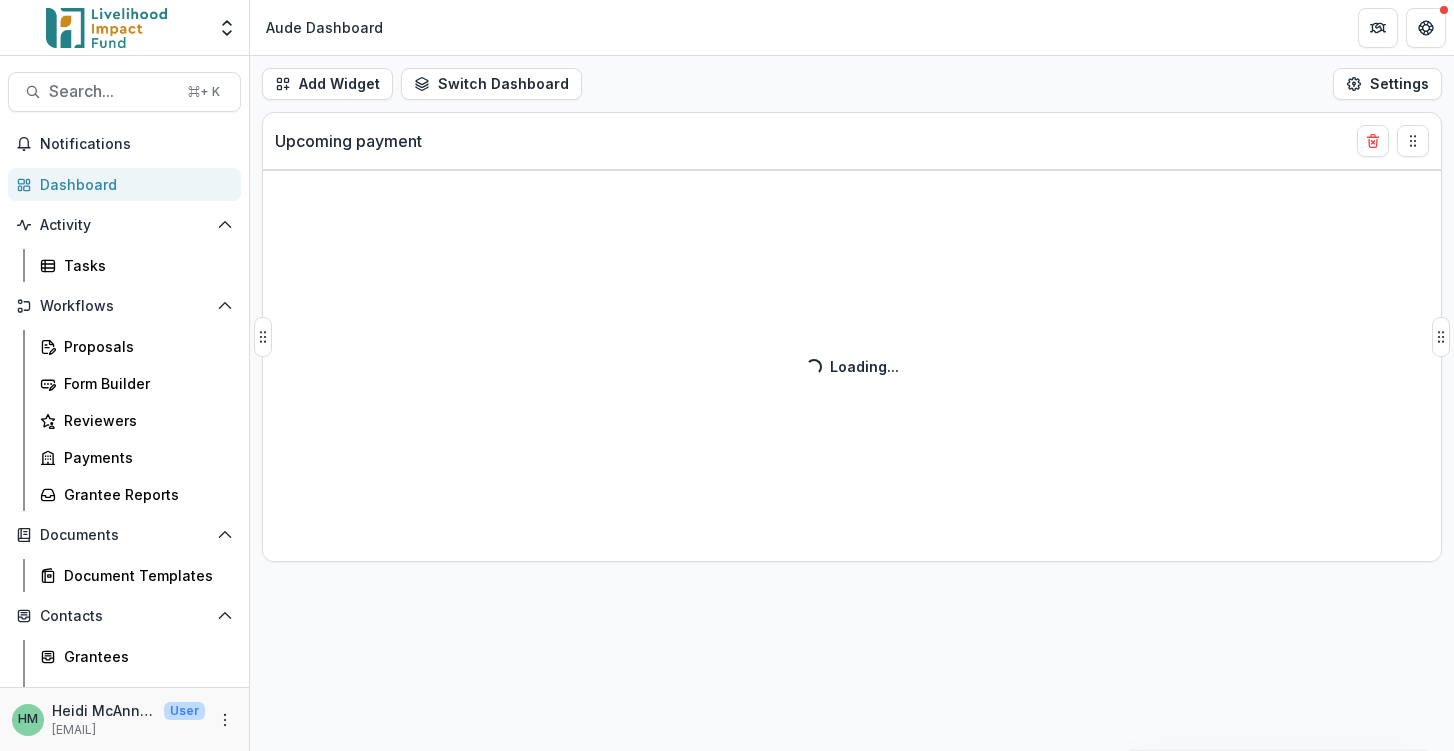 select on "******" 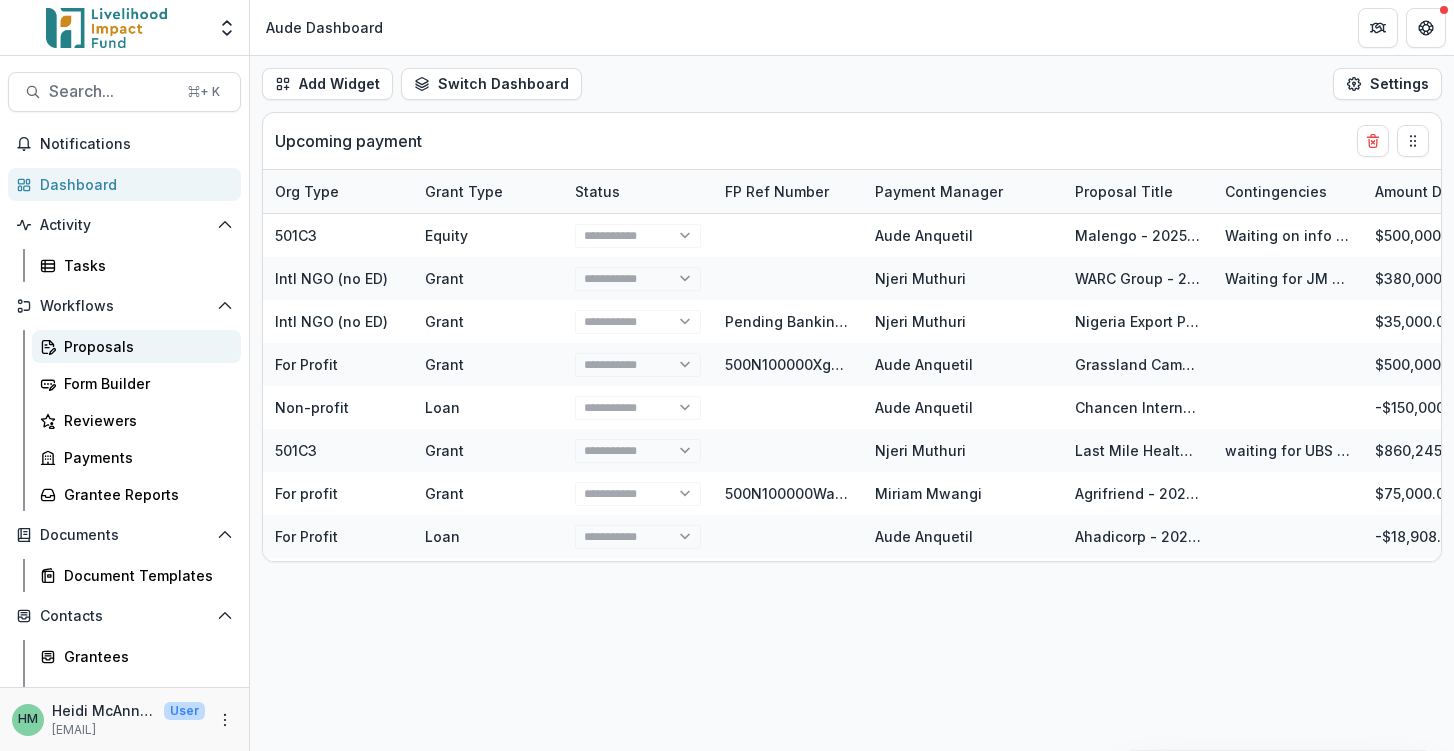 click on "Proposals" at bounding box center (144, 346) 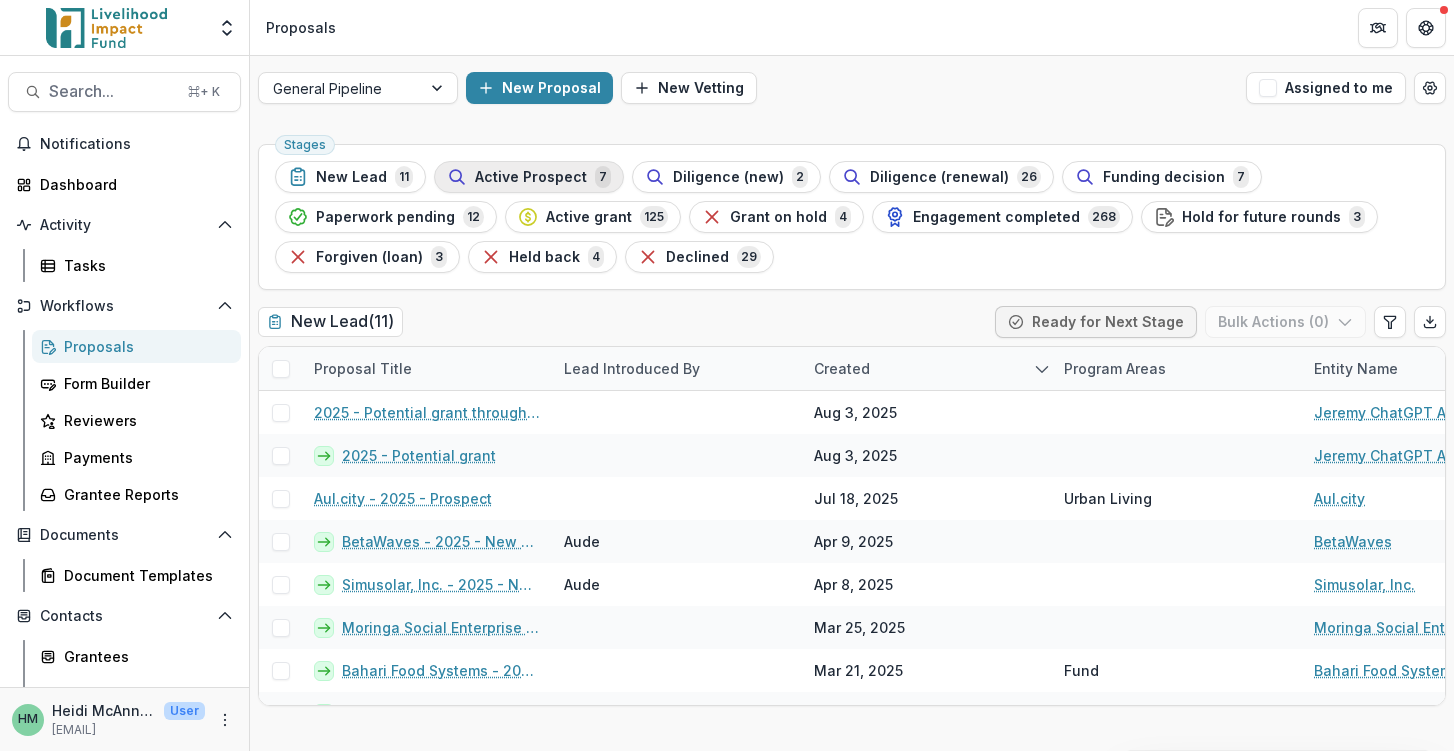 click on "Active Prospect" at bounding box center (531, 177) 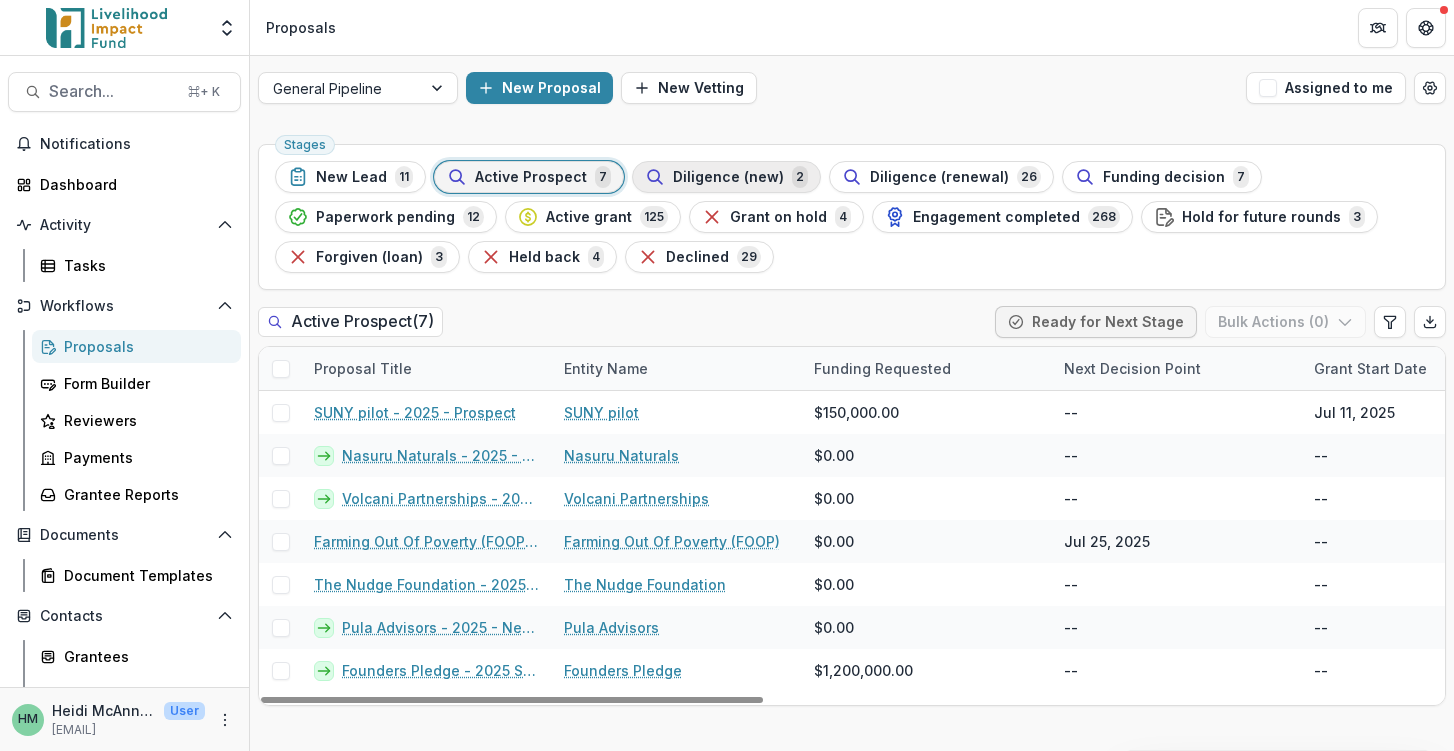 click on "Diligence (new)" at bounding box center (728, 177) 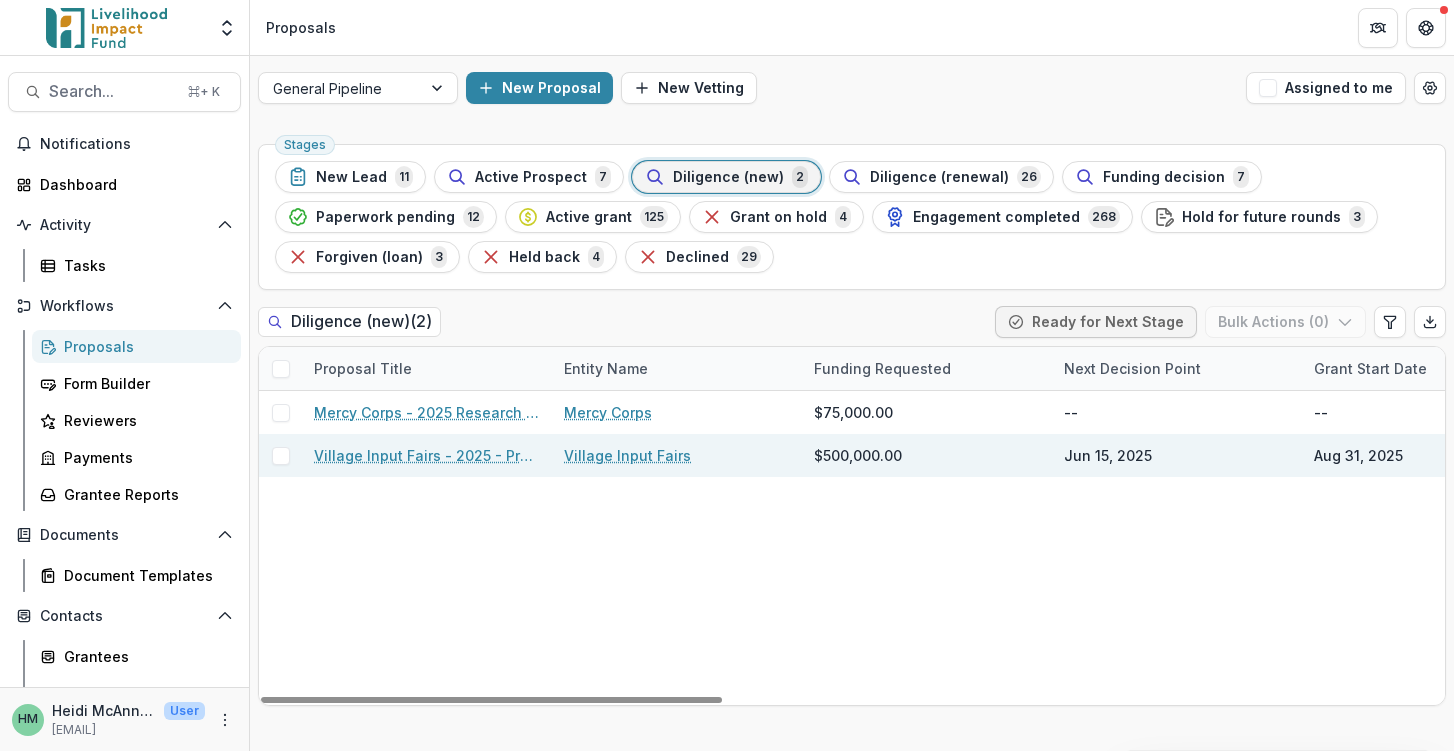 click on "Village Input Fairs - 2025 - Prospect" at bounding box center (427, 455) 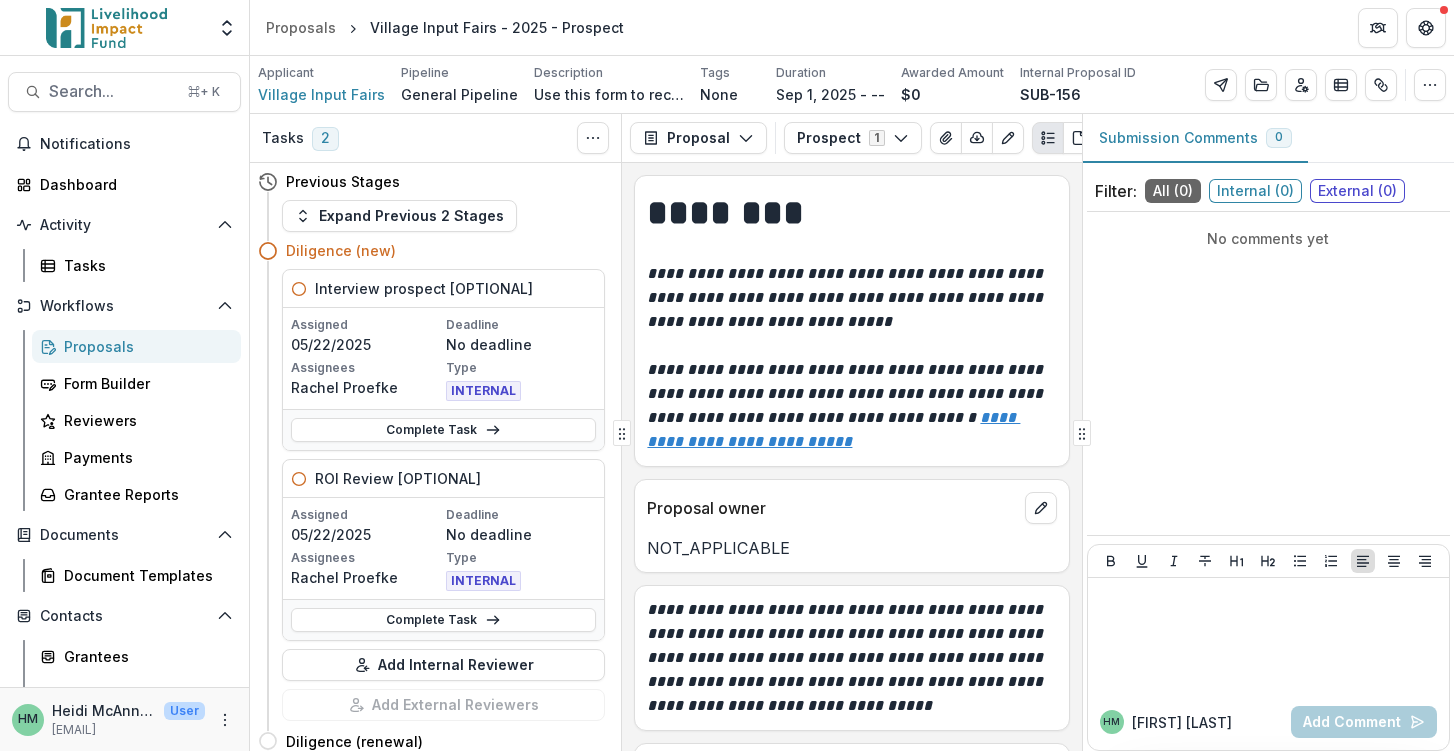 scroll, scrollTop: 7, scrollLeft: 0, axis: vertical 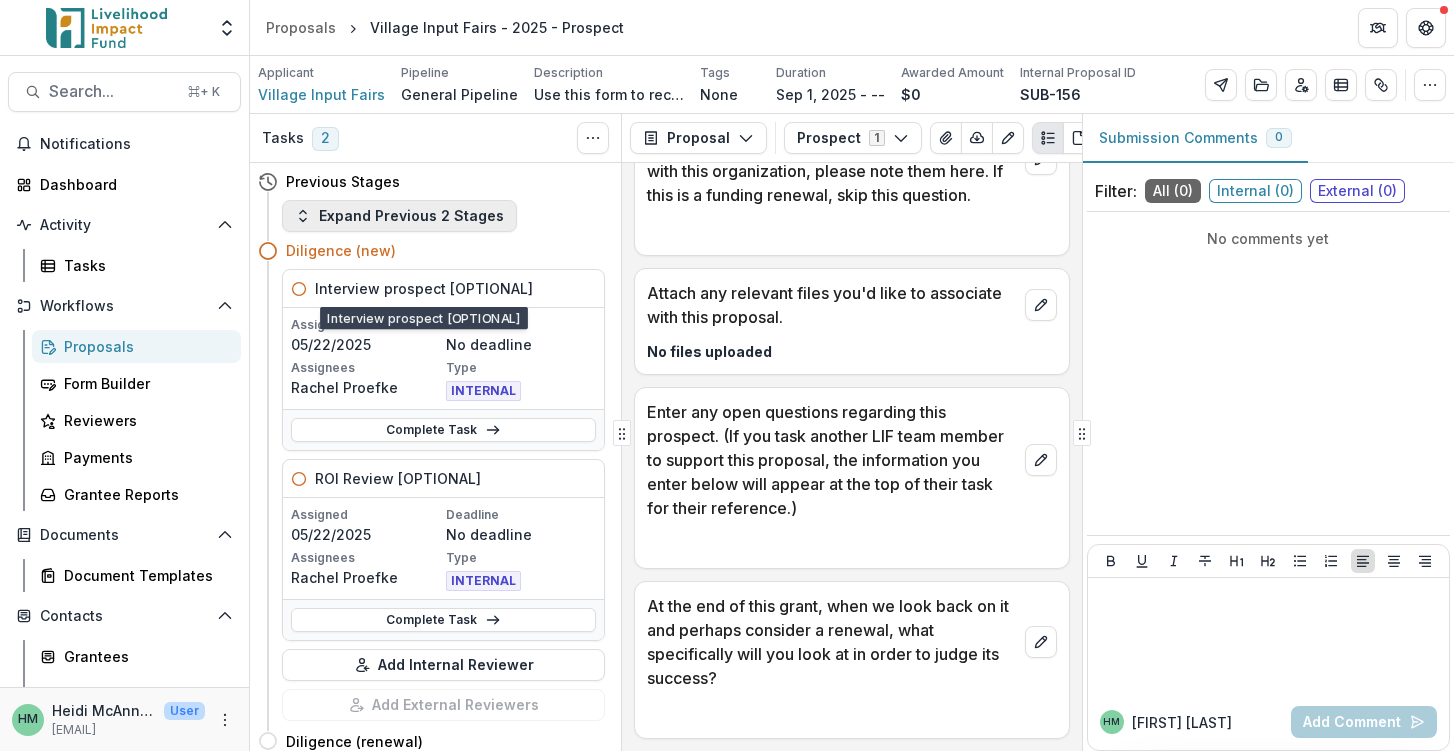 click on "Expand Previous 2 Stages" at bounding box center [399, 216] 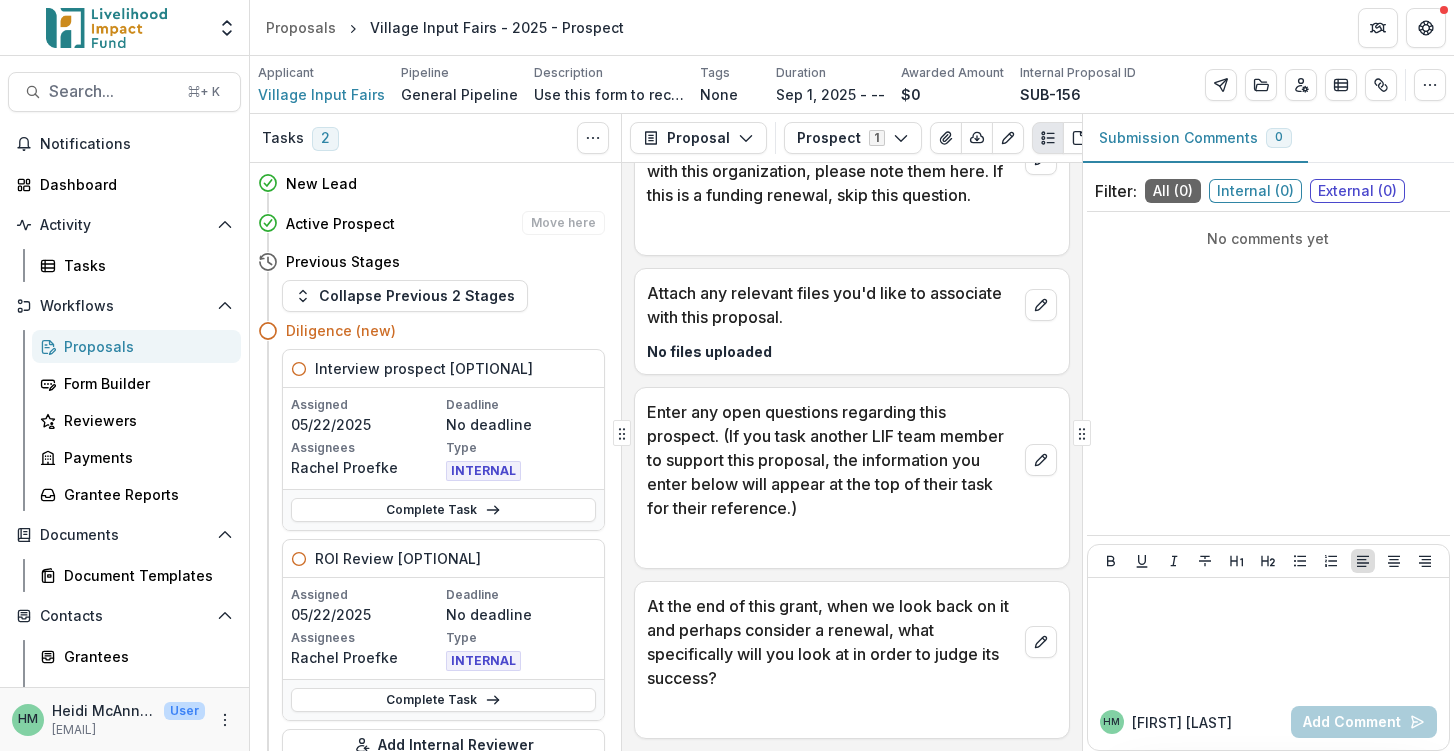 click on "Active Prospect" at bounding box center (340, 223) 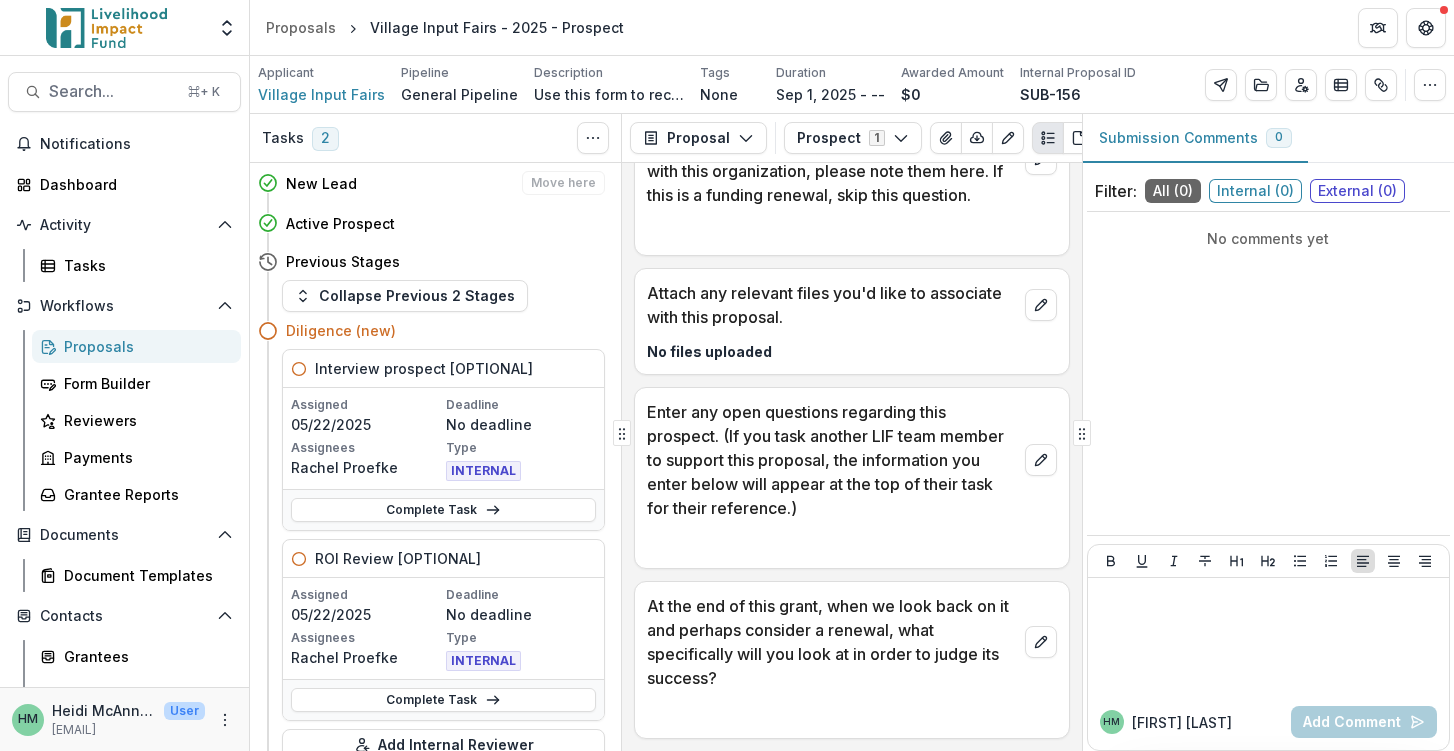 click on "New Lead" at bounding box center (321, 183) 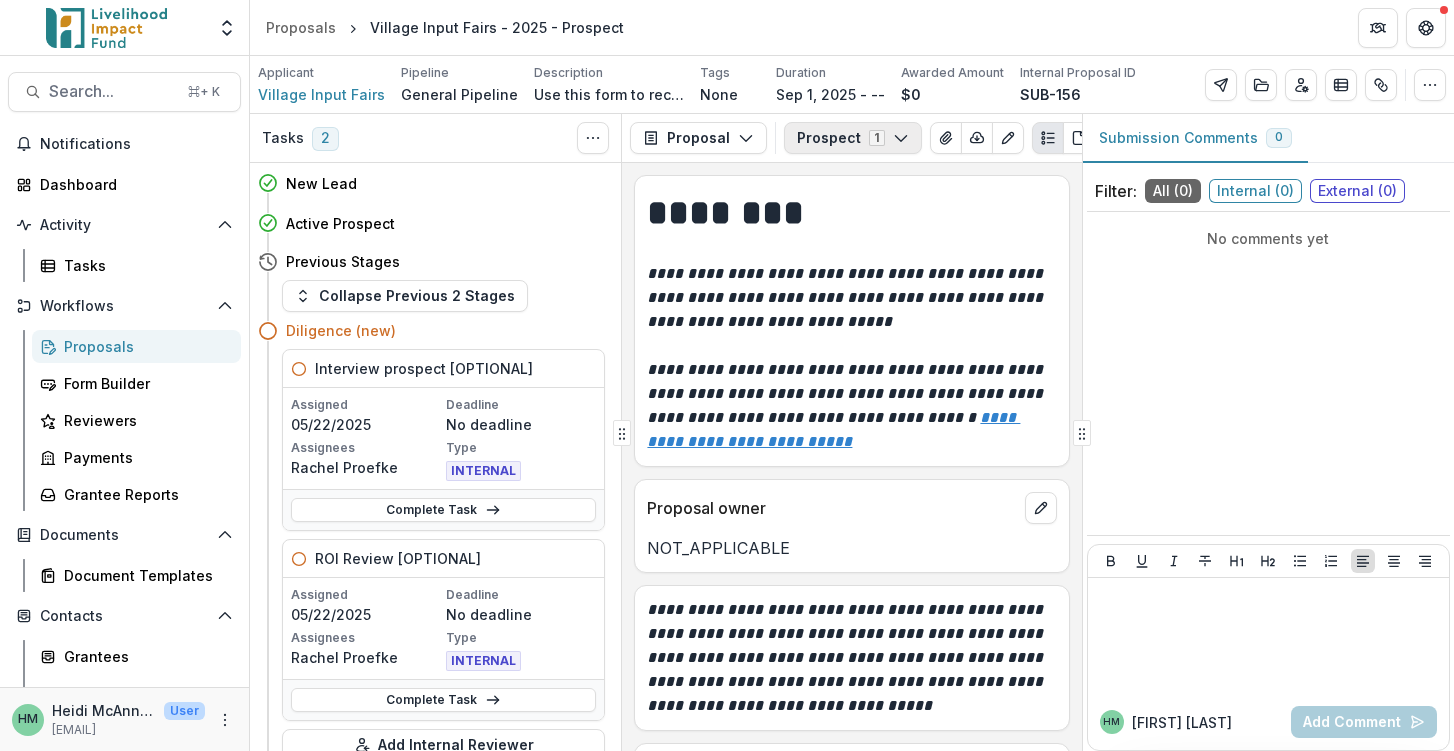scroll, scrollTop: 0, scrollLeft: 0, axis: both 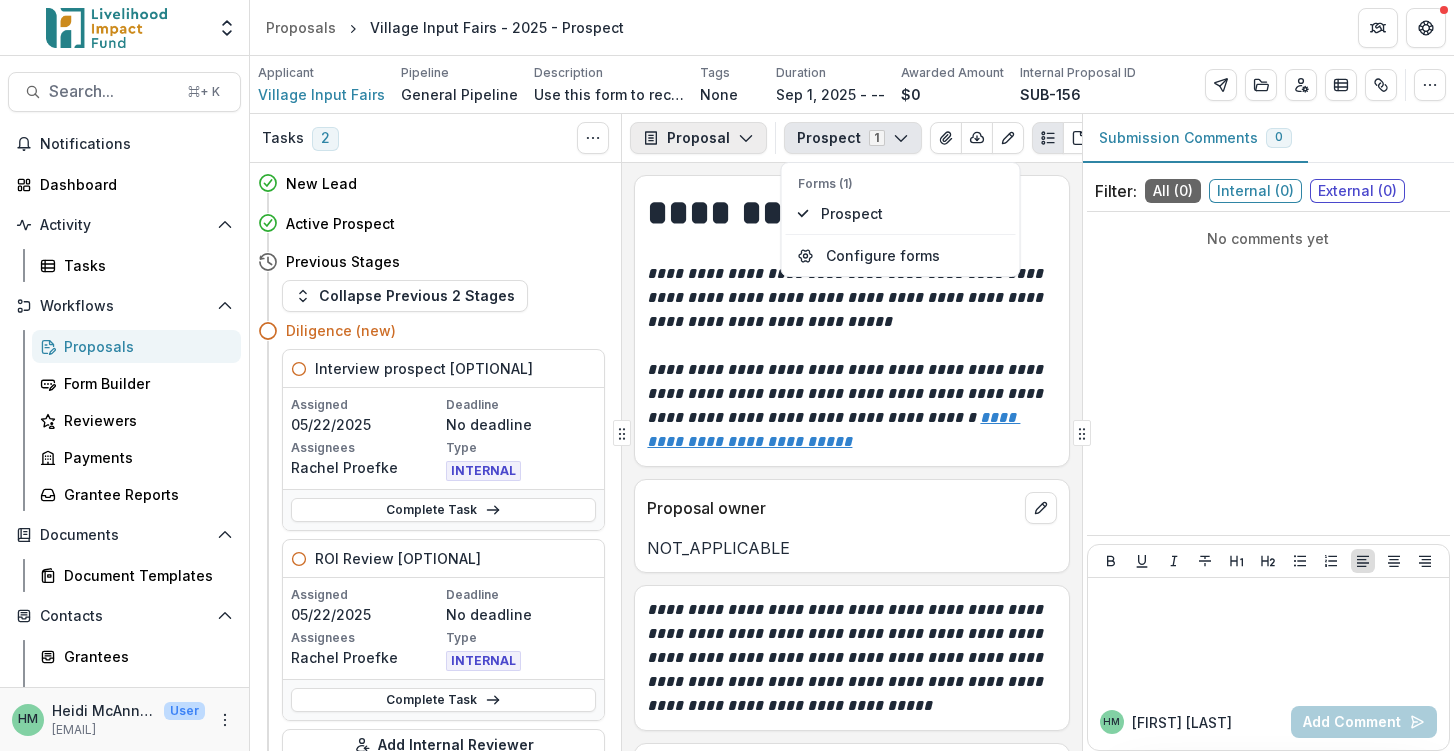 click 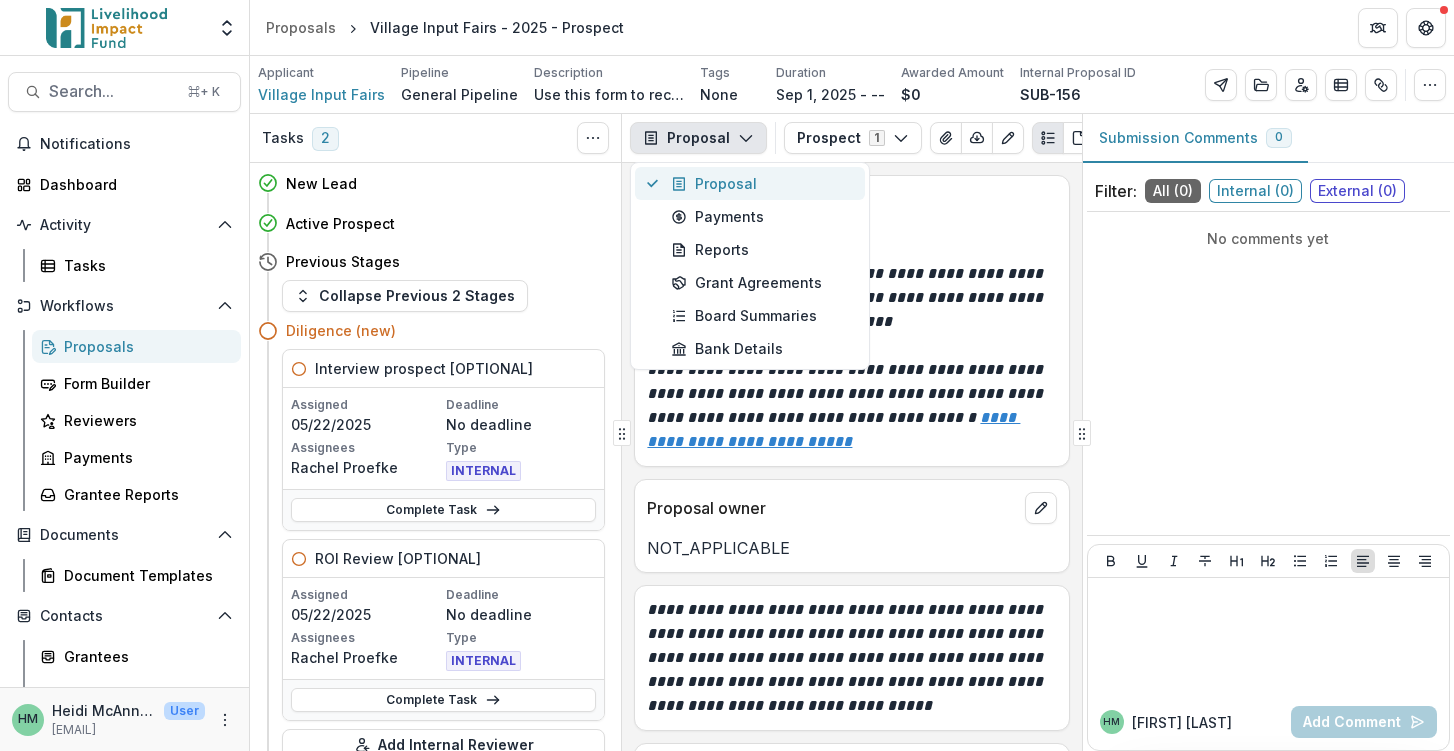 click on "Proposal" at bounding box center (750, 183) 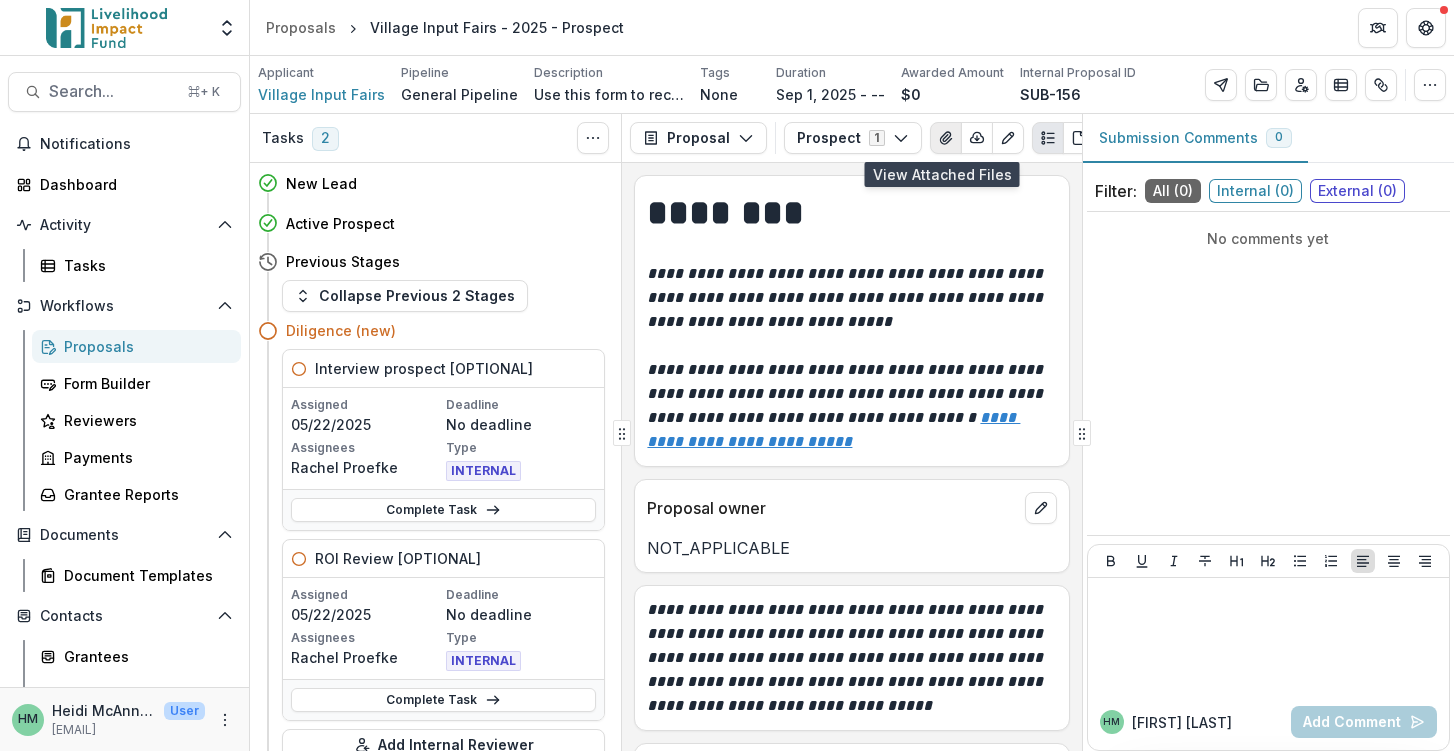 click 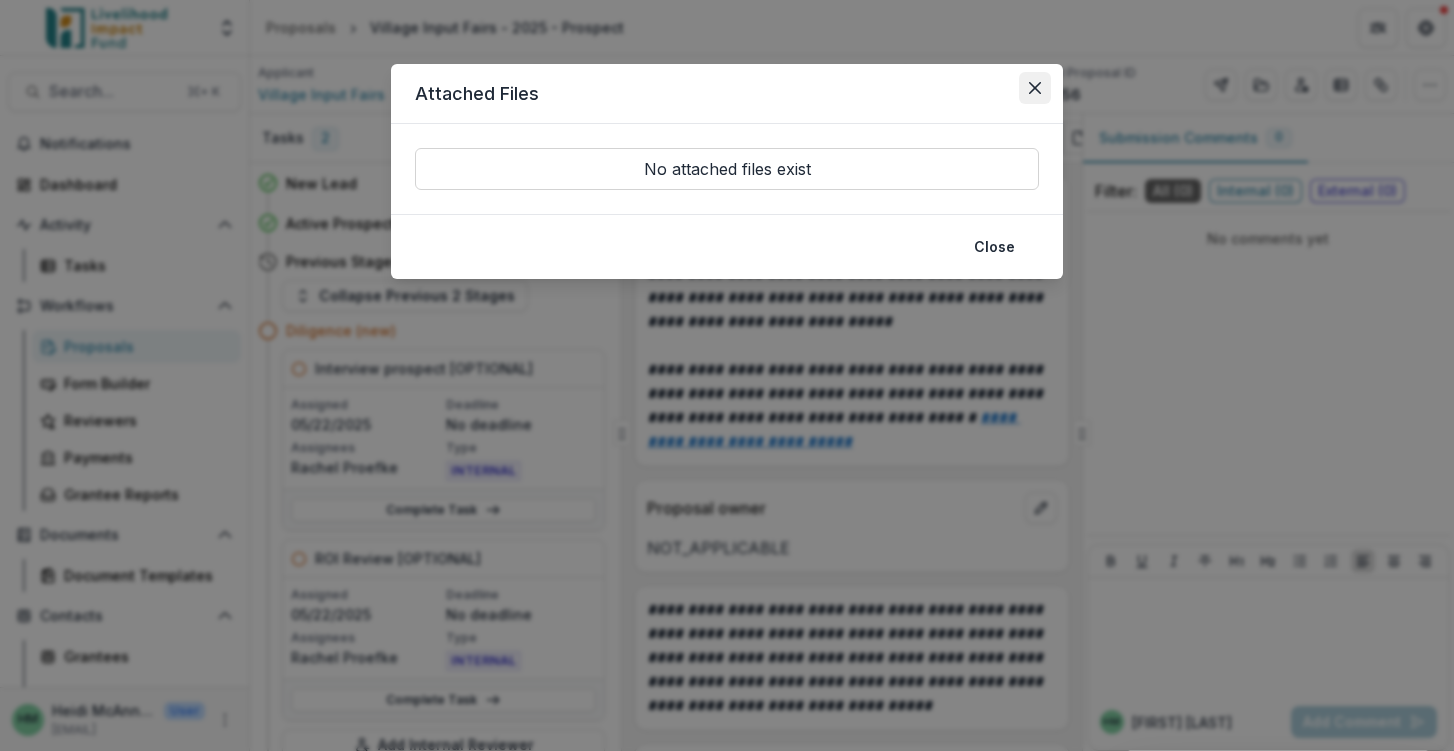 click at bounding box center [1035, 88] 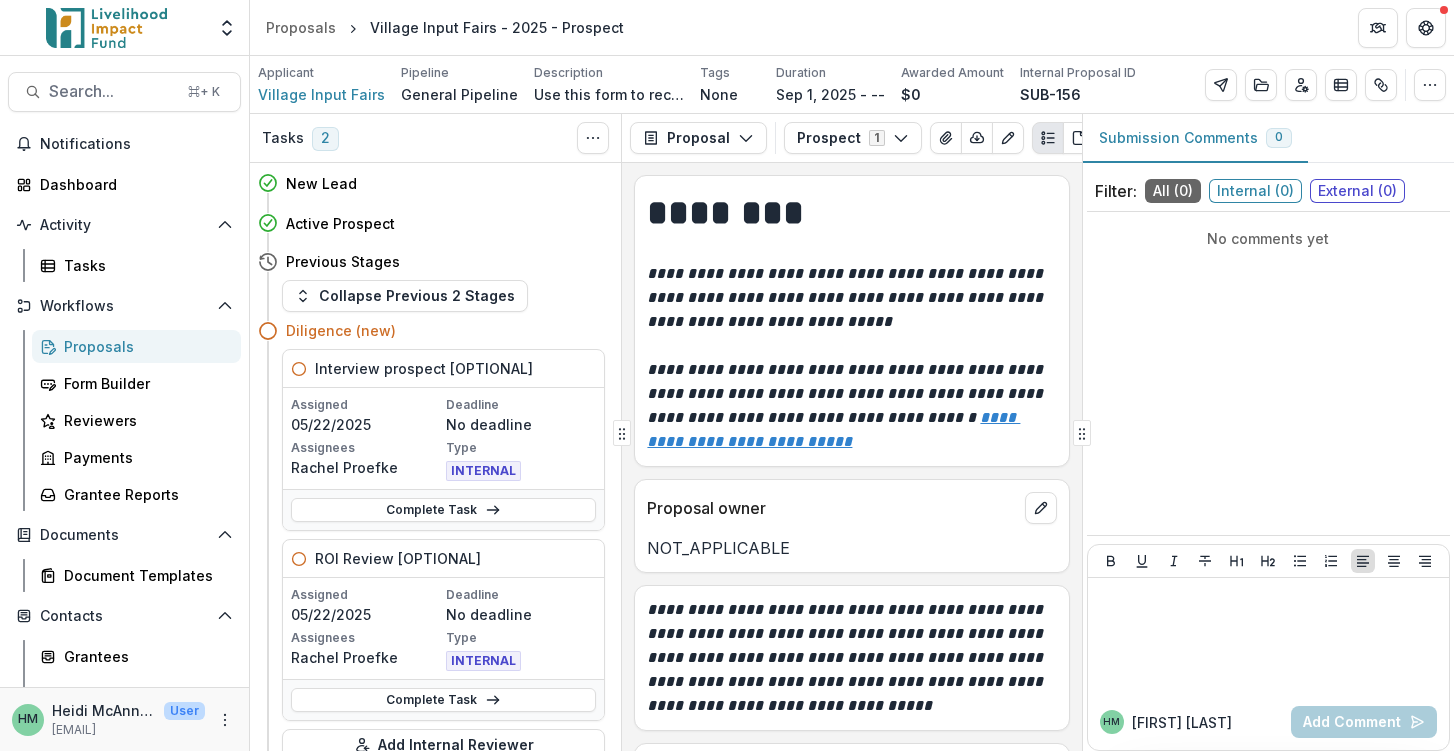 scroll, scrollTop: 0, scrollLeft: 0, axis: both 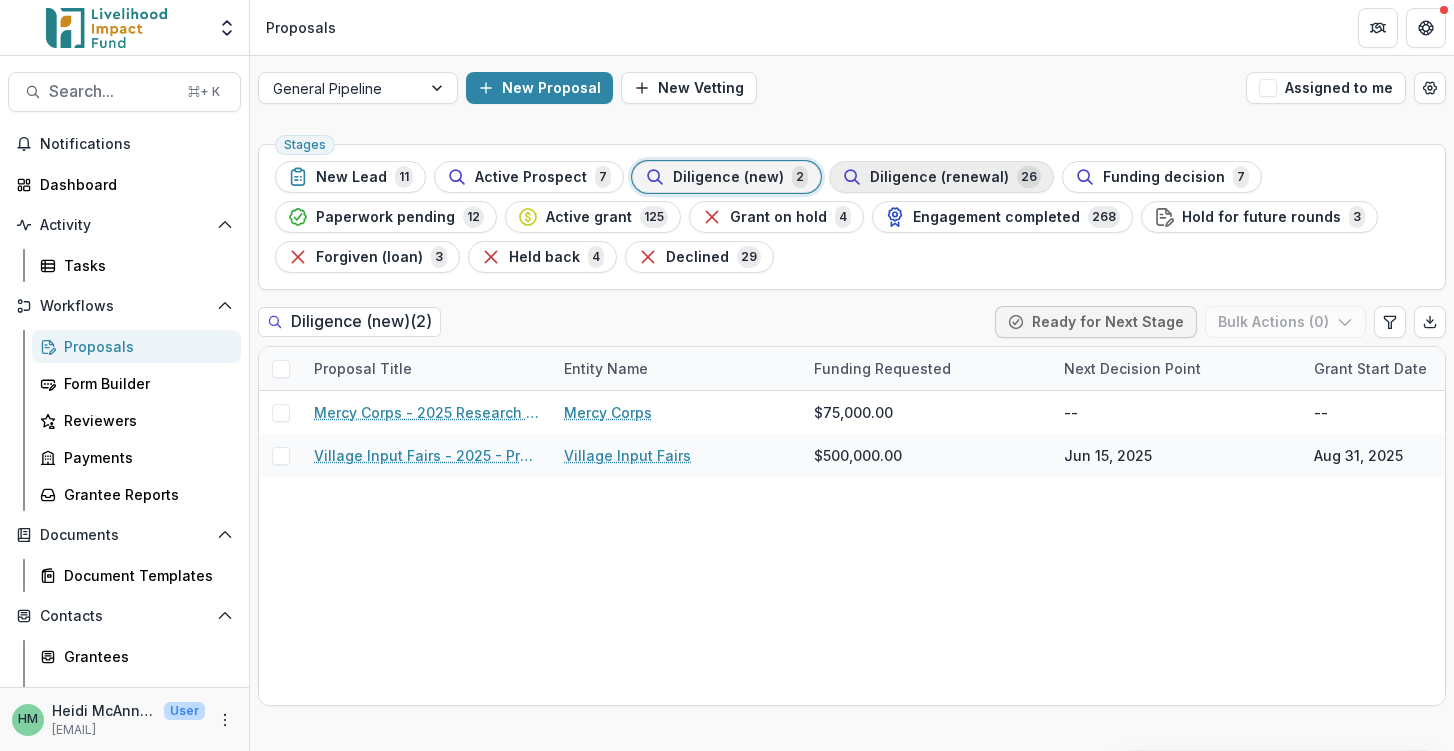 click on "Diligence (renewal) 26" at bounding box center (941, 177) 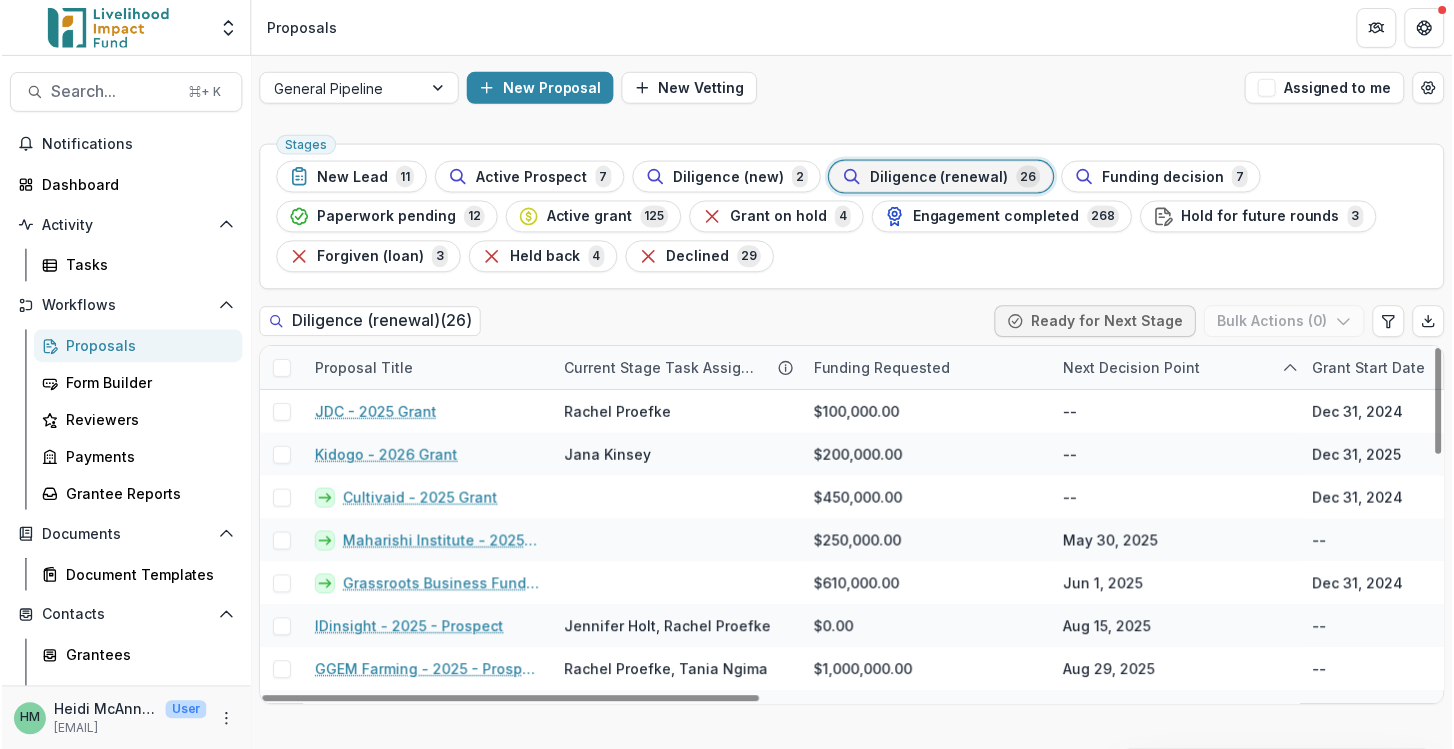 scroll, scrollTop: 0, scrollLeft: 0, axis: both 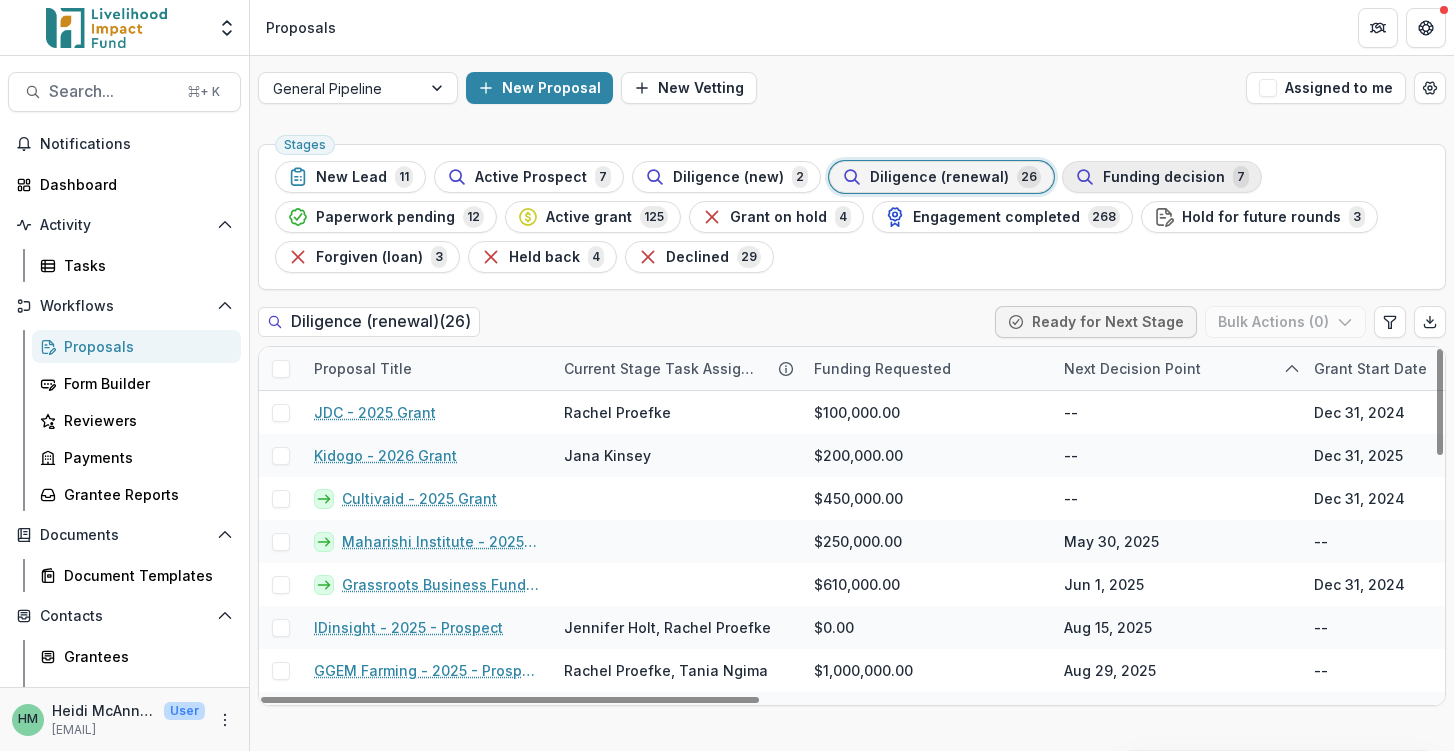 click on "Funding decision 7" at bounding box center (1162, 177) 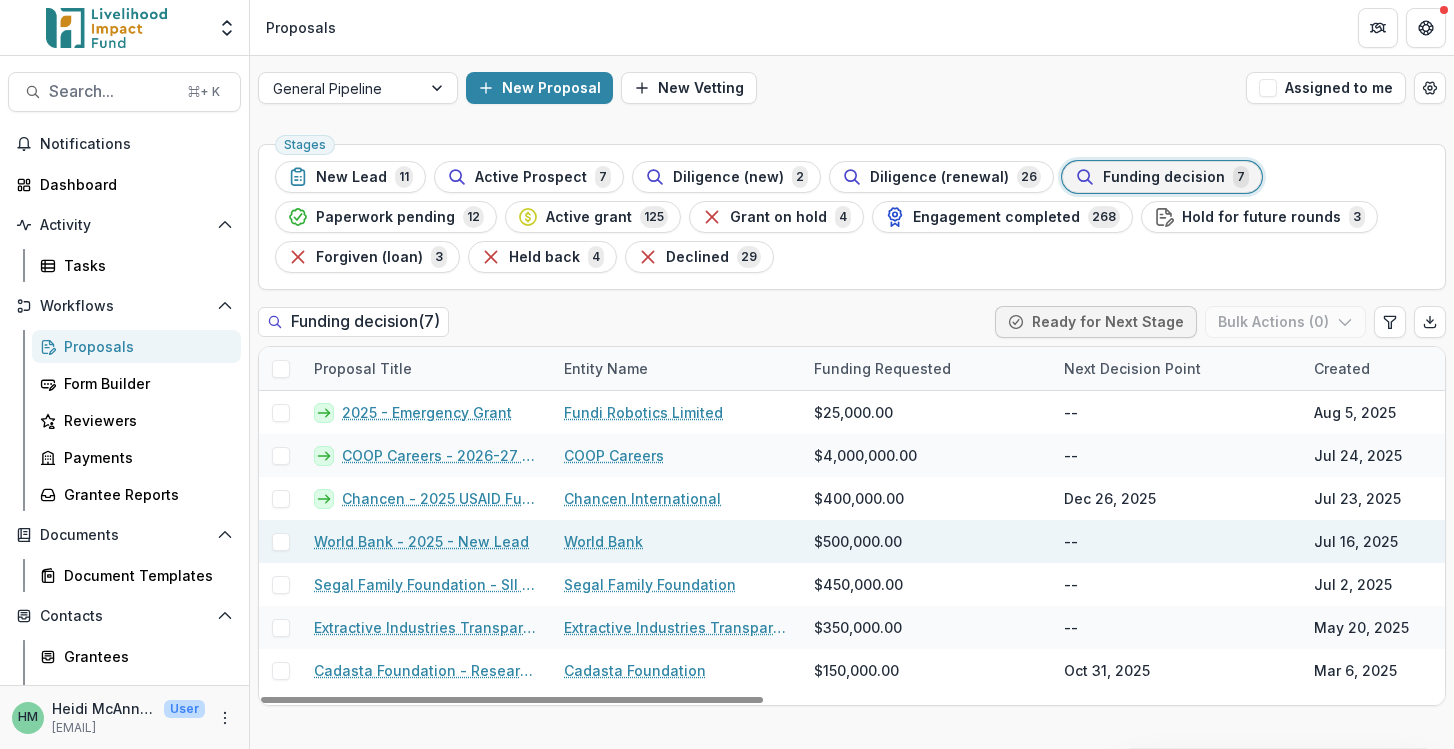 click on "World Bank - 2025 - New Lead" at bounding box center [421, 541] 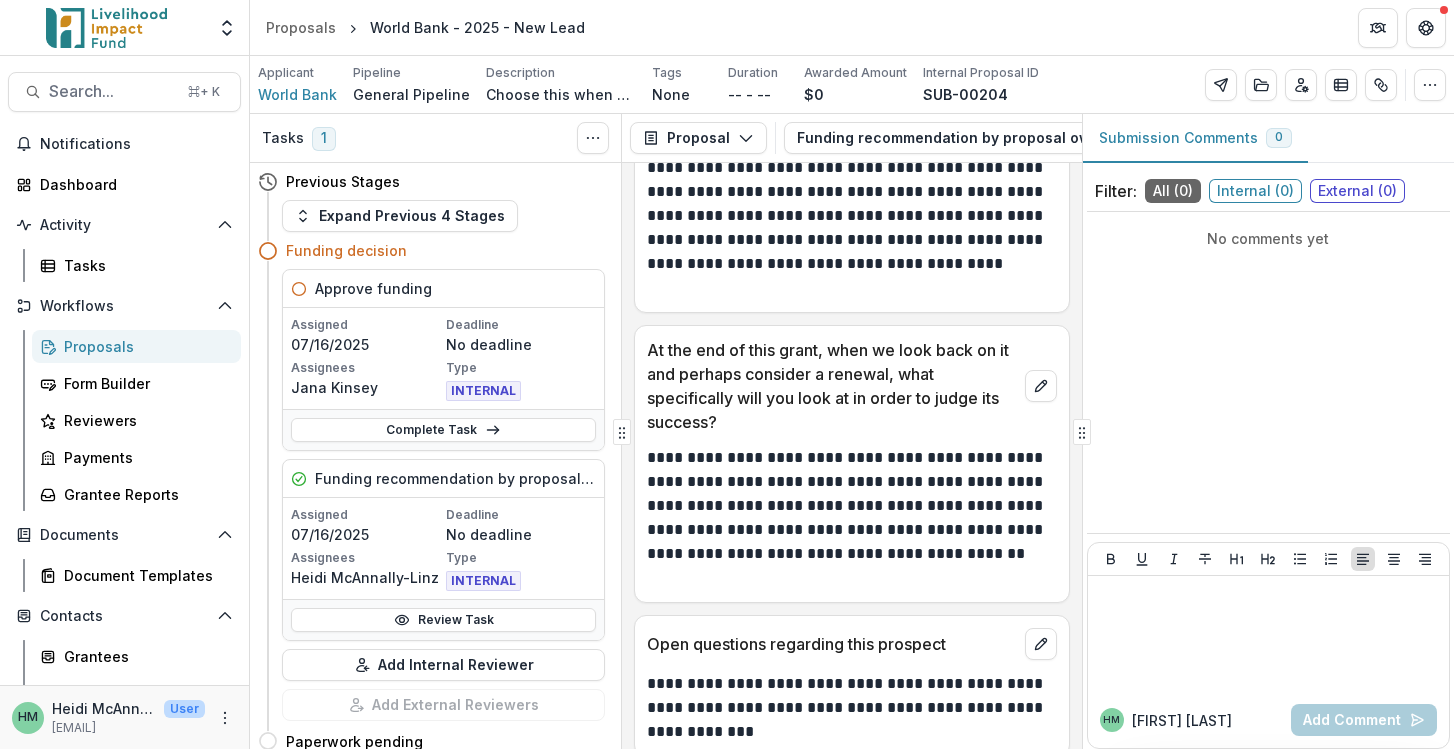 scroll, scrollTop: 2303, scrollLeft: 0, axis: vertical 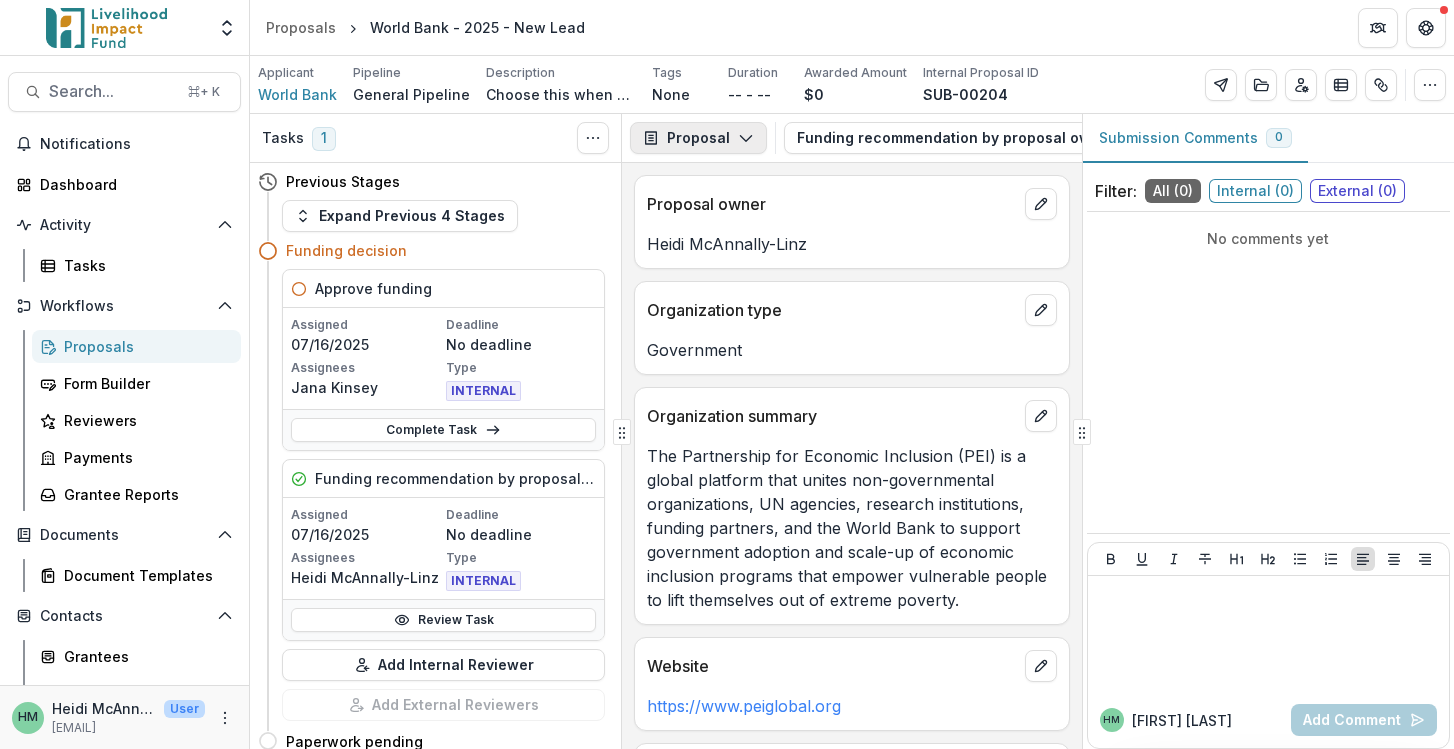 click on "Proposal" at bounding box center (698, 138) 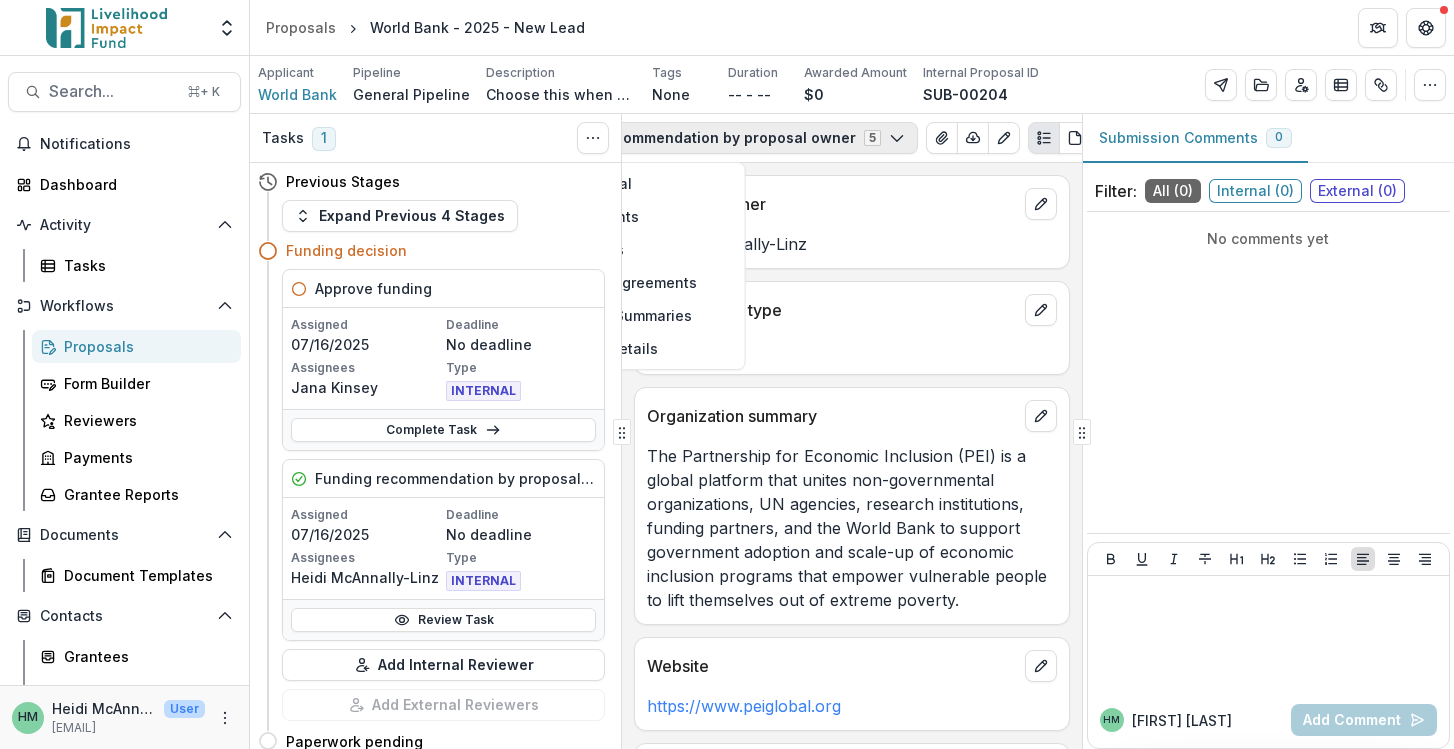 scroll, scrollTop: 0, scrollLeft: 258, axis: horizontal 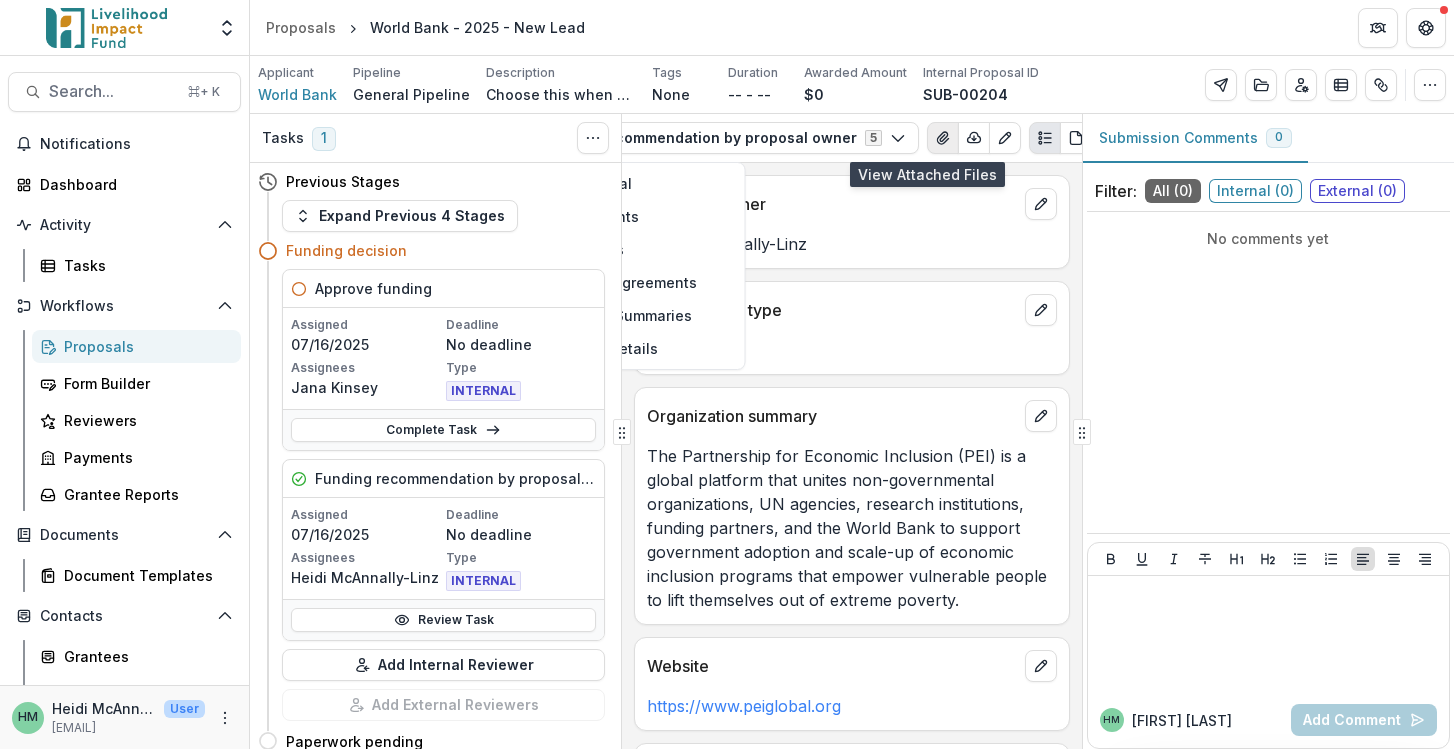 click 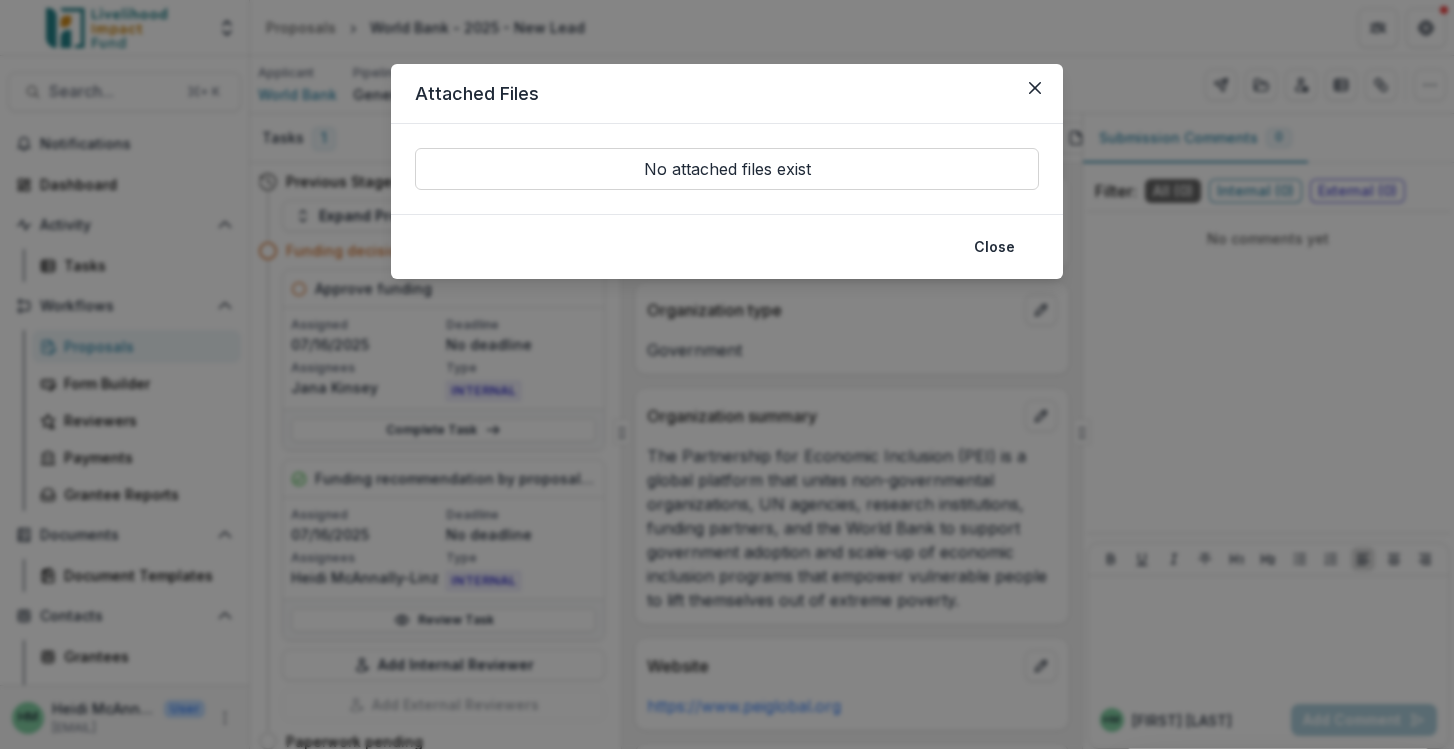 click on "No attached files exist" at bounding box center [727, 169] 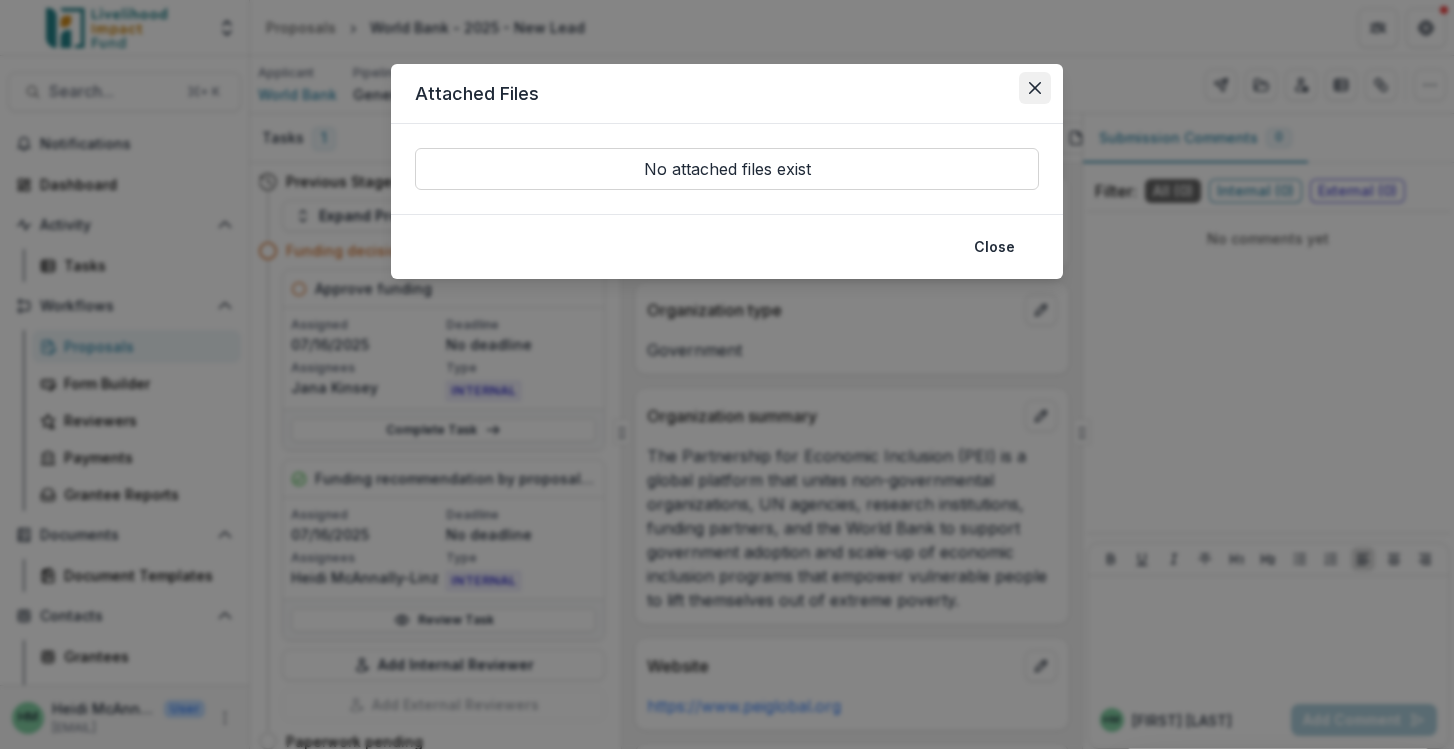 click at bounding box center [1035, 88] 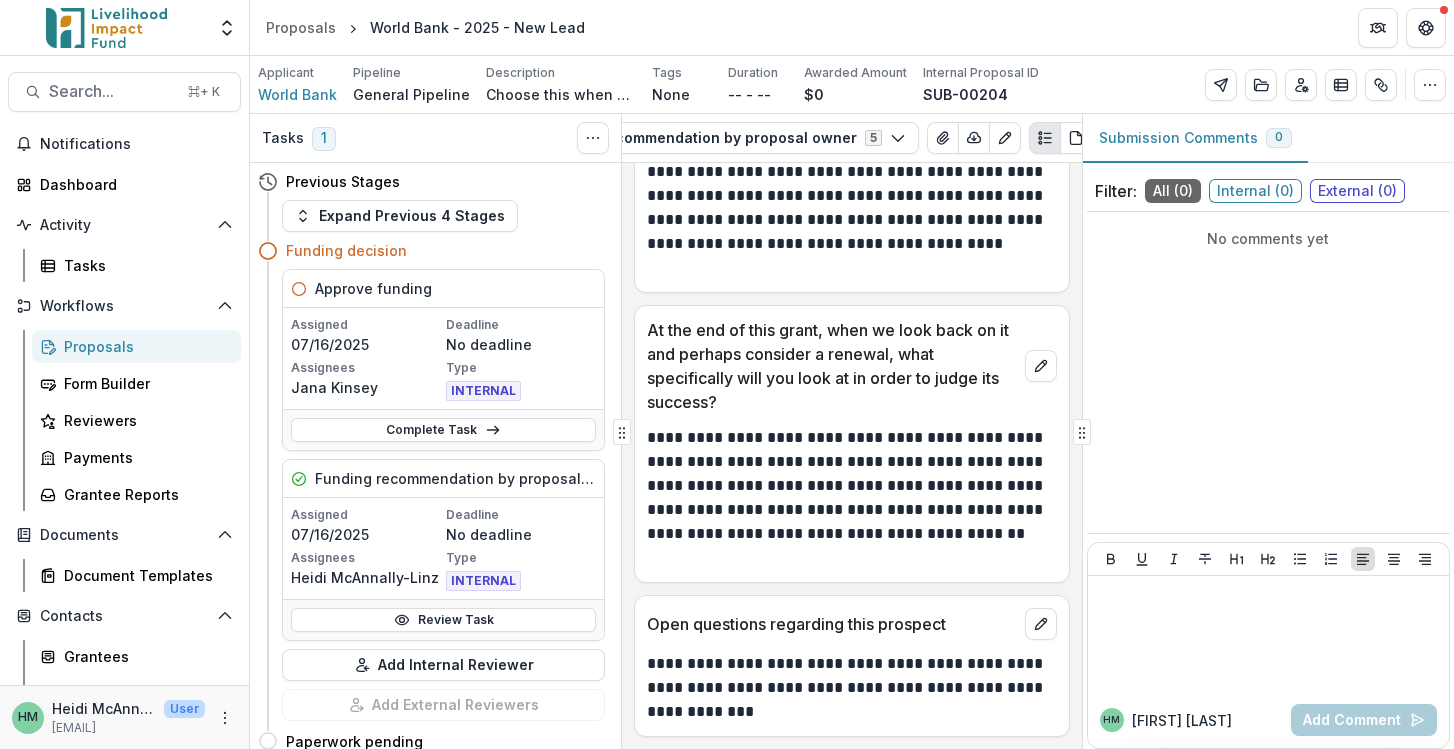 scroll, scrollTop: 2303, scrollLeft: 0, axis: vertical 